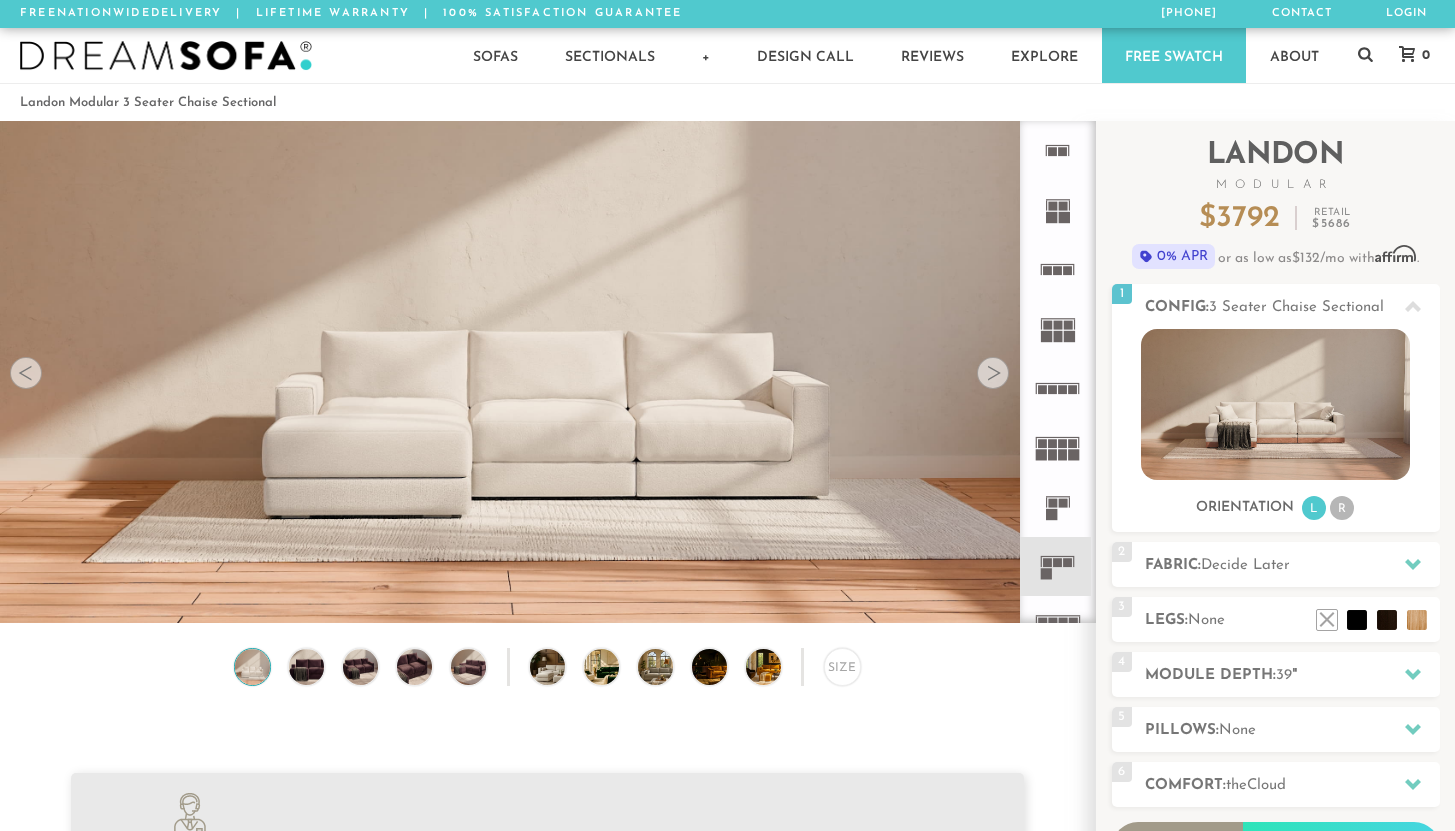 scroll, scrollTop: 0, scrollLeft: 0, axis: both 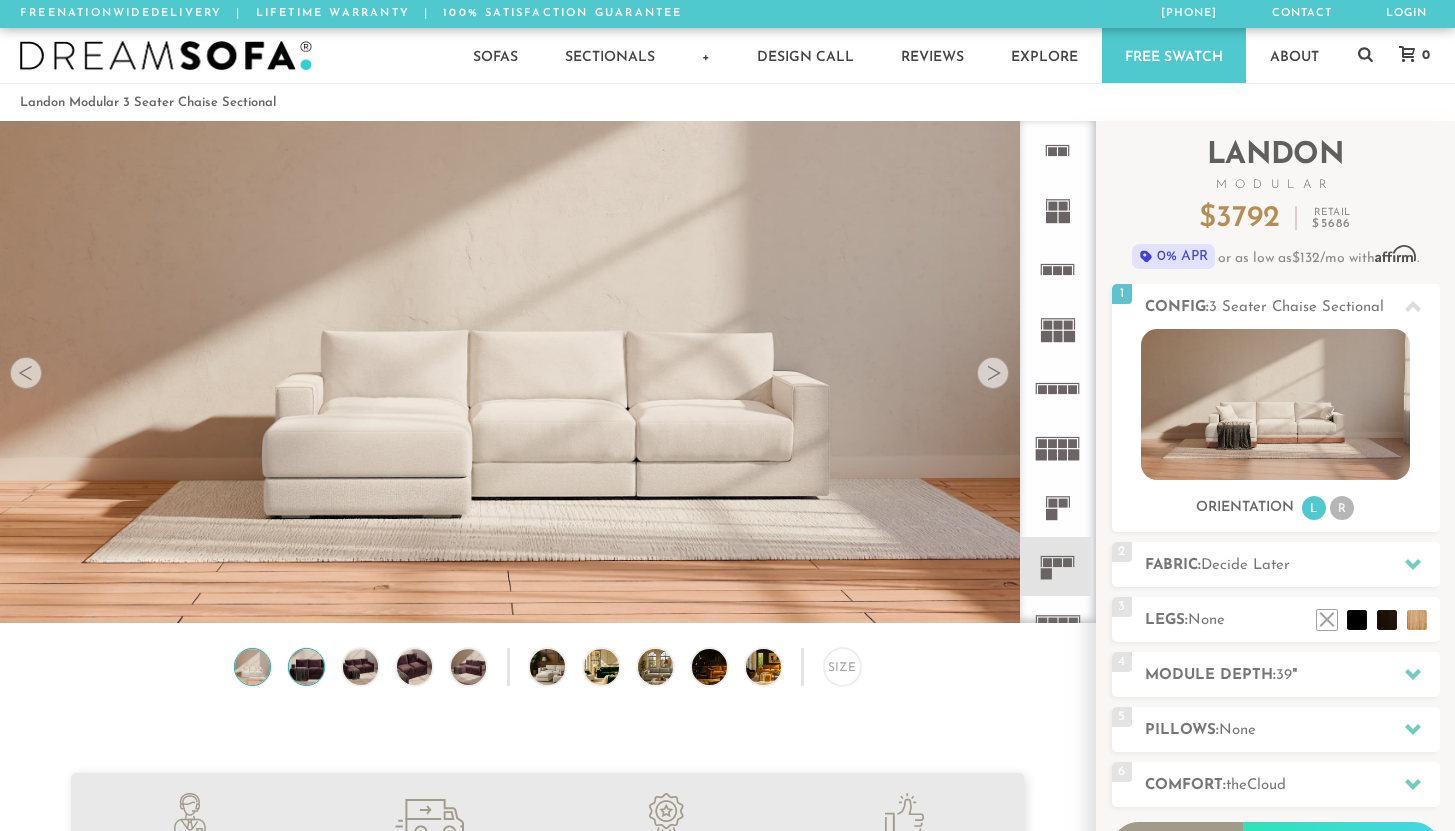click at bounding box center (306, 667) 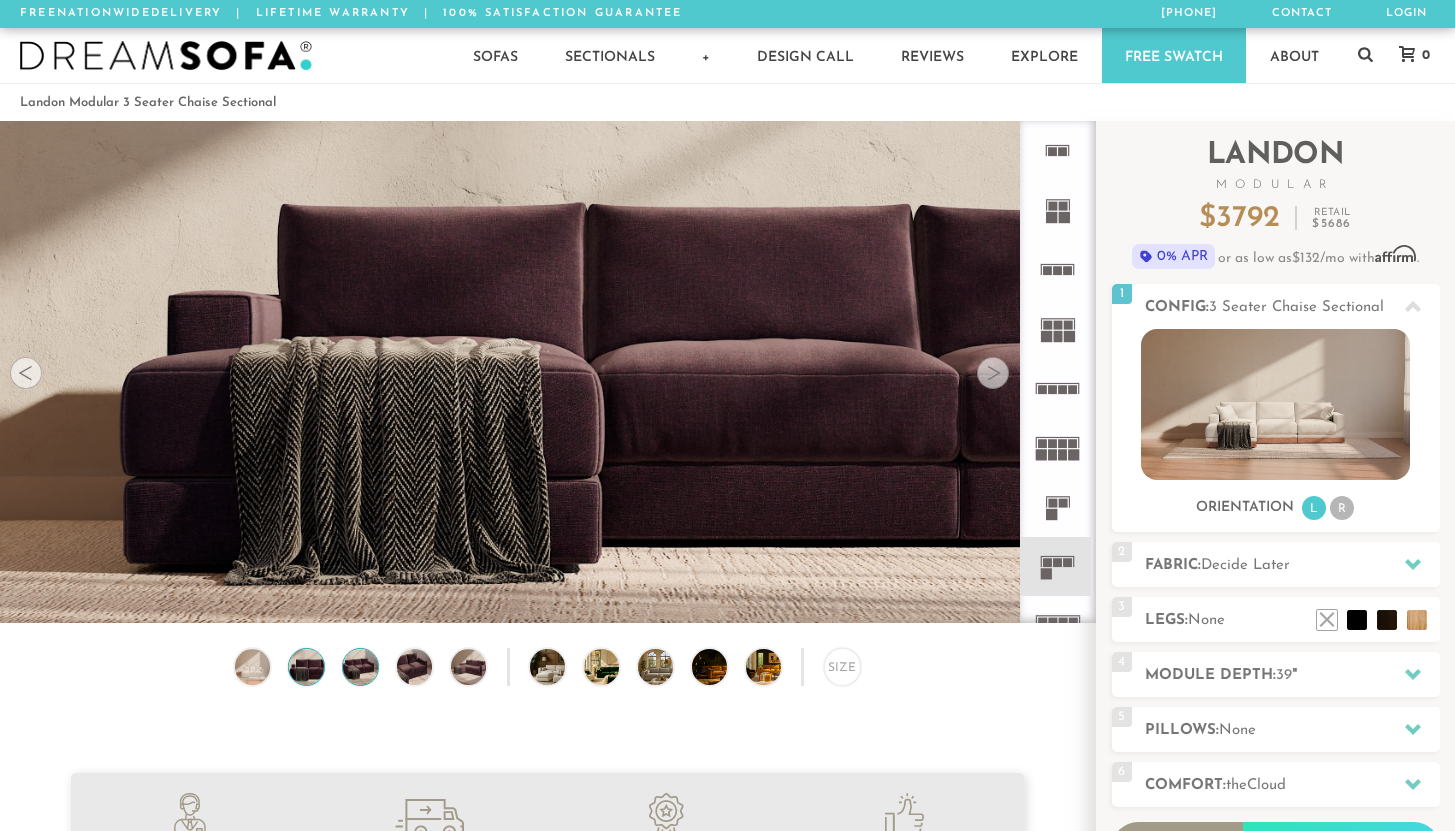 click at bounding box center (360, 667) 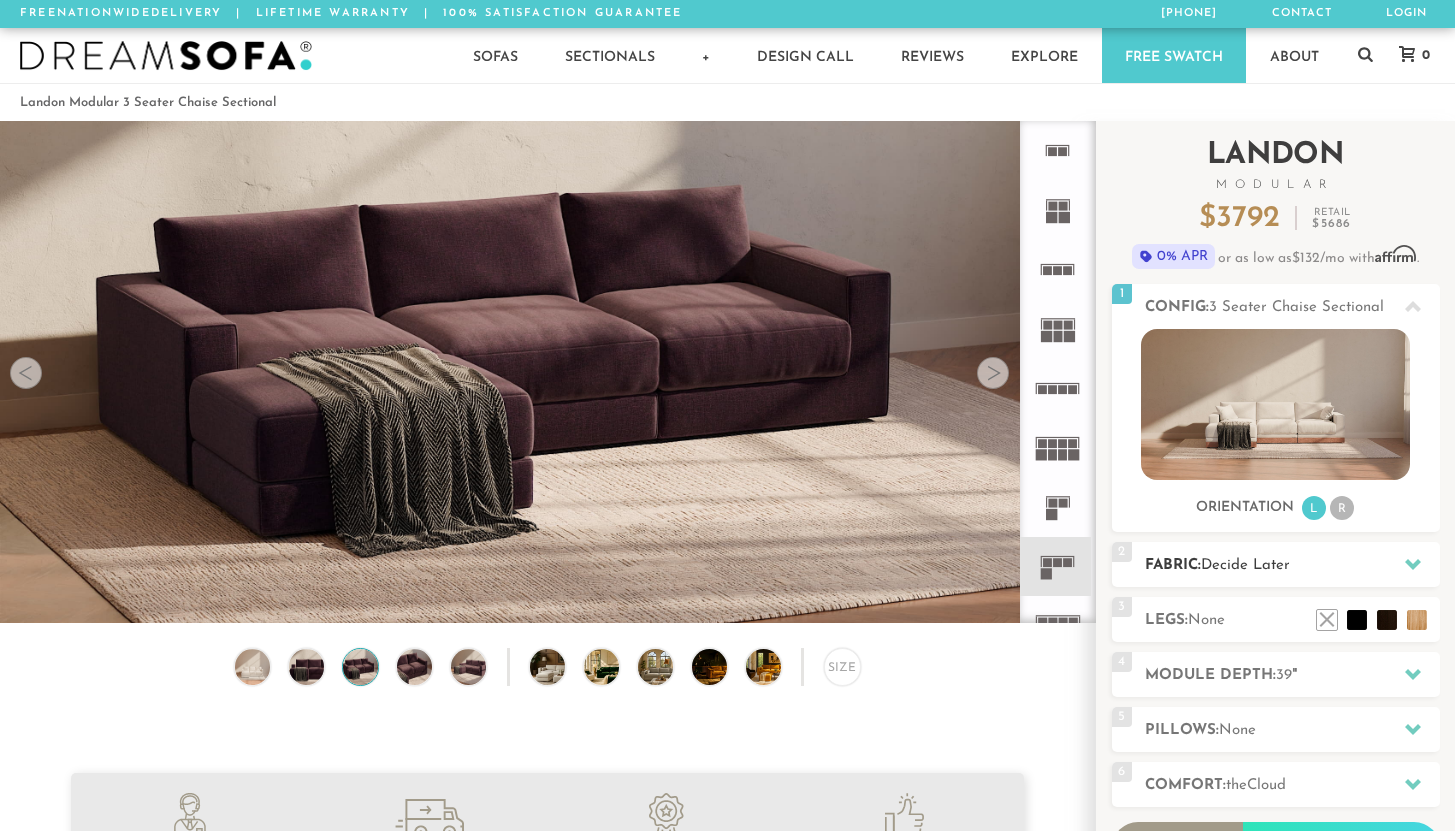 click on "Fabric:  Decide Later" at bounding box center [1292, 565] 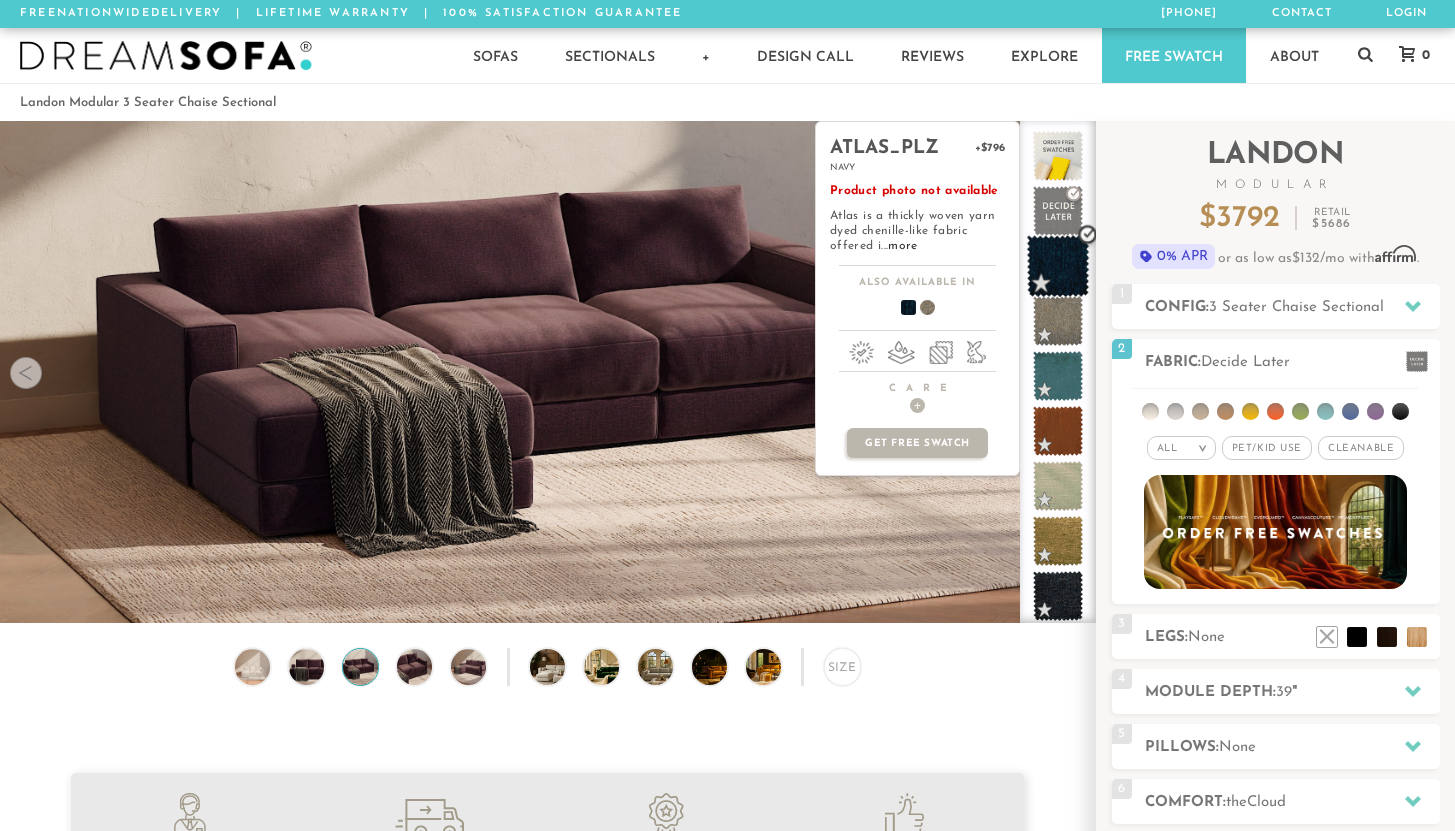 click at bounding box center [1058, 266] 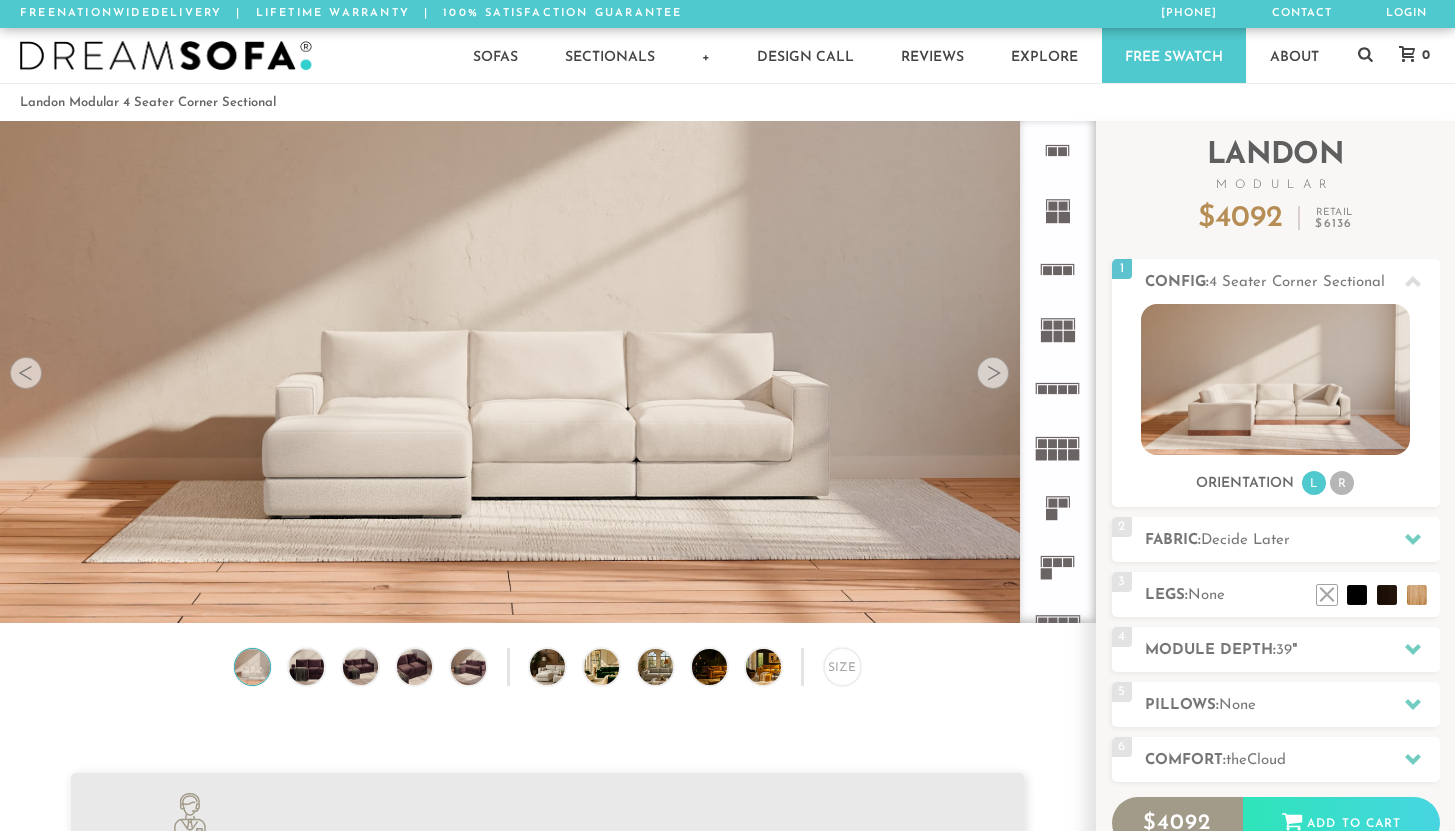 scroll, scrollTop: 0, scrollLeft: 0, axis: both 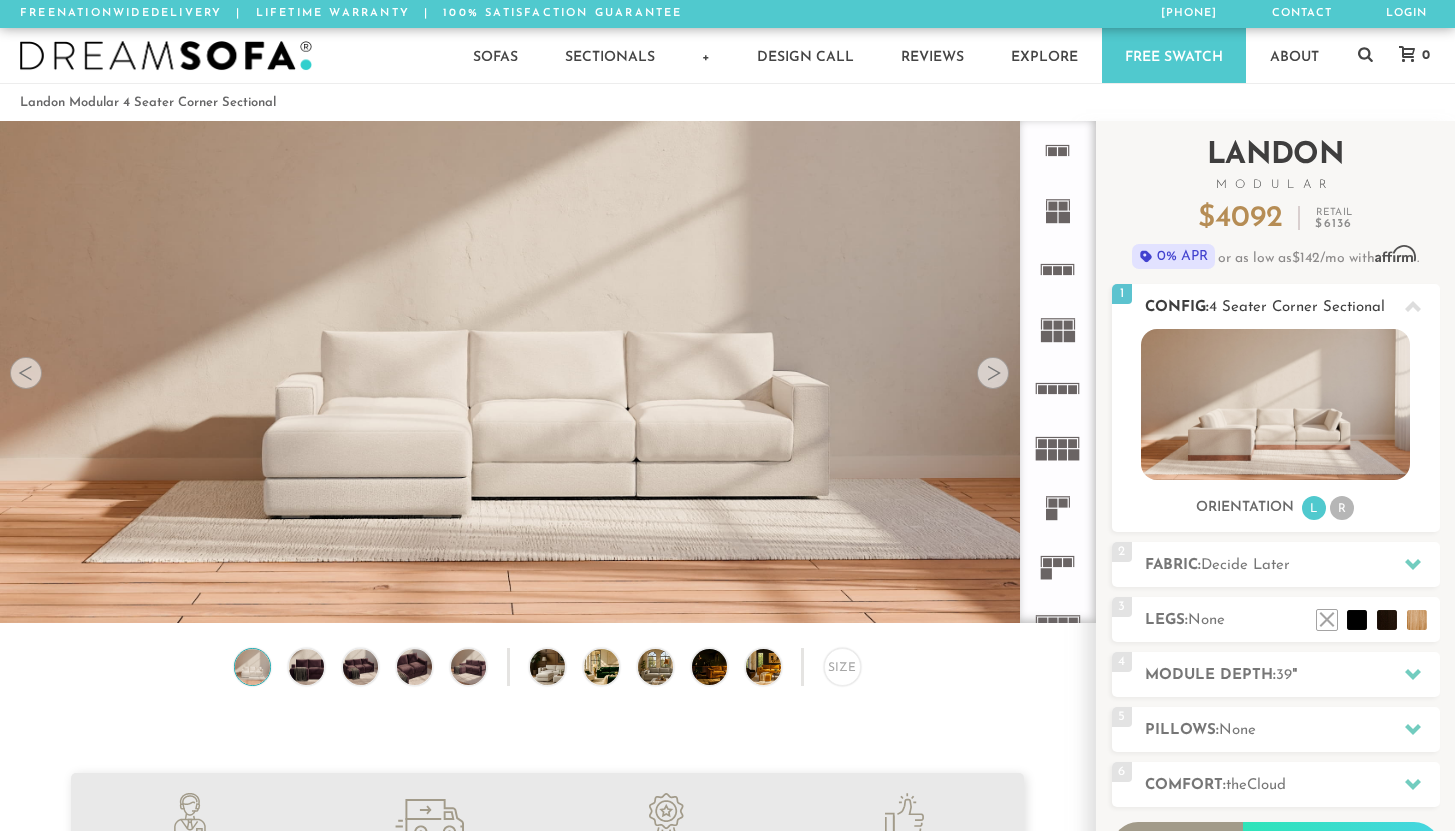 click at bounding box center [1275, 404] 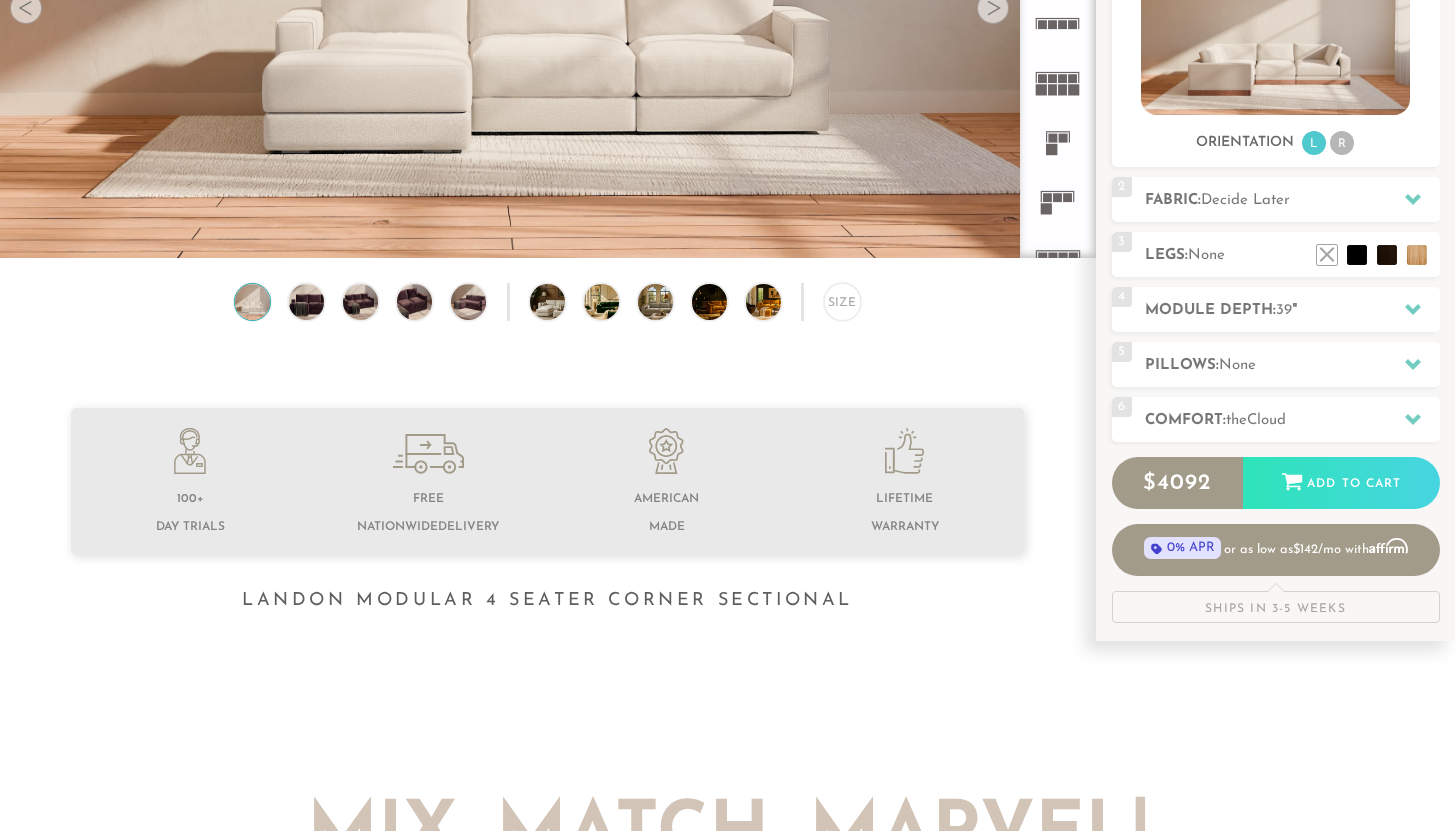 scroll, scrollTop: 369, scrollLeft: 0, axis: vertical 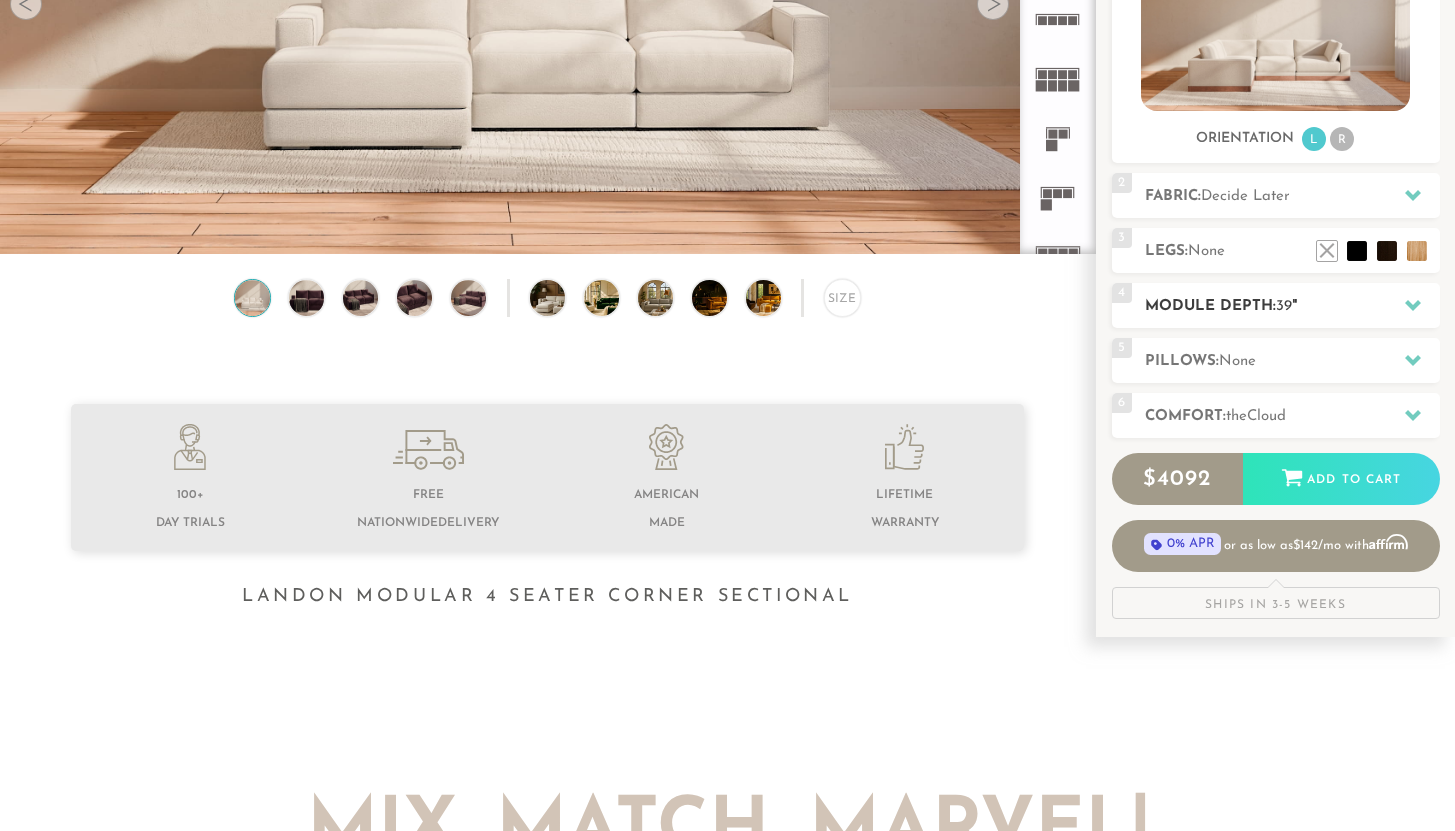 click at bounding box center [1413, 305] 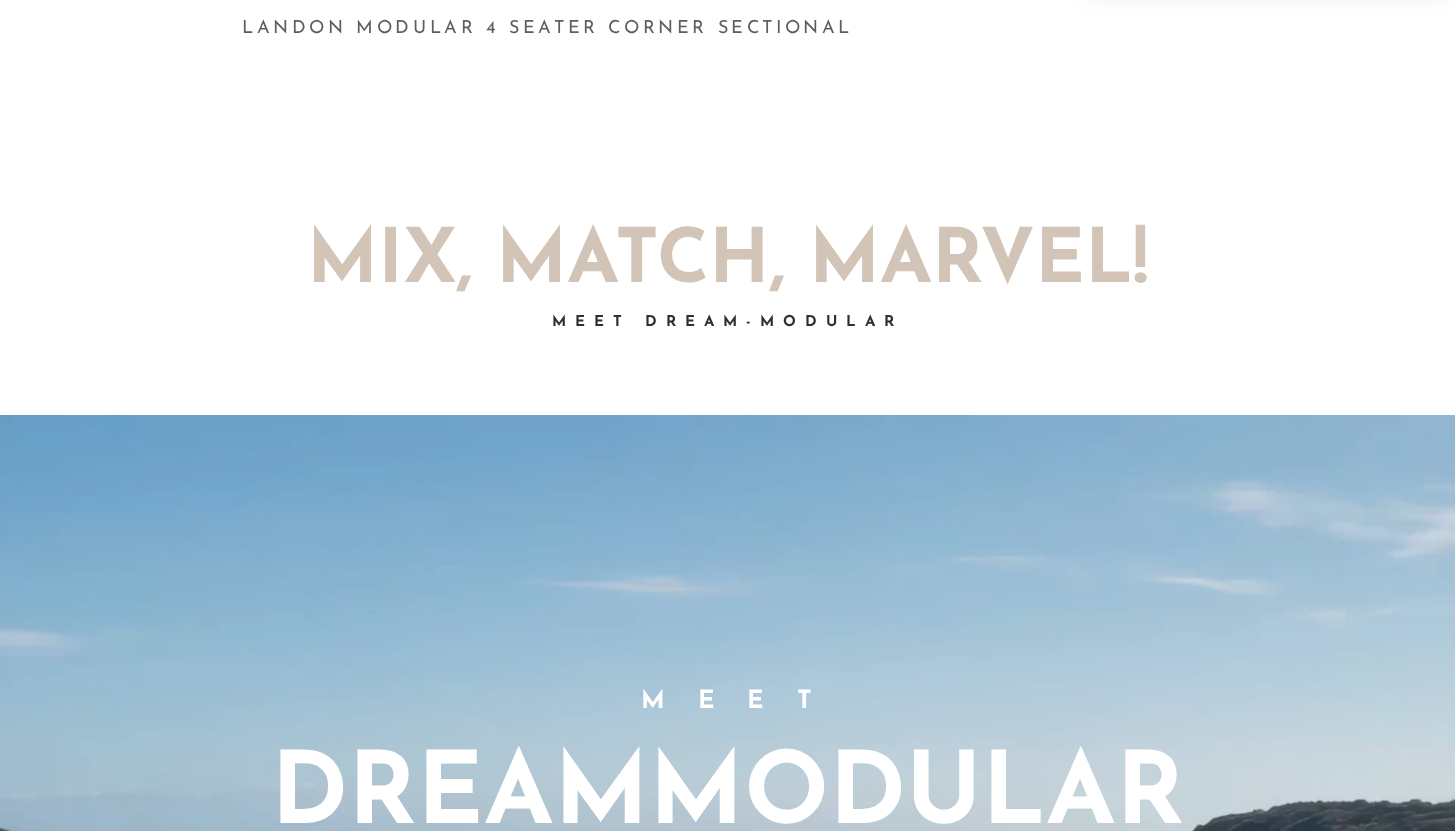 scroll, scrollTop: 0, scrollLeft: 0, axis: both 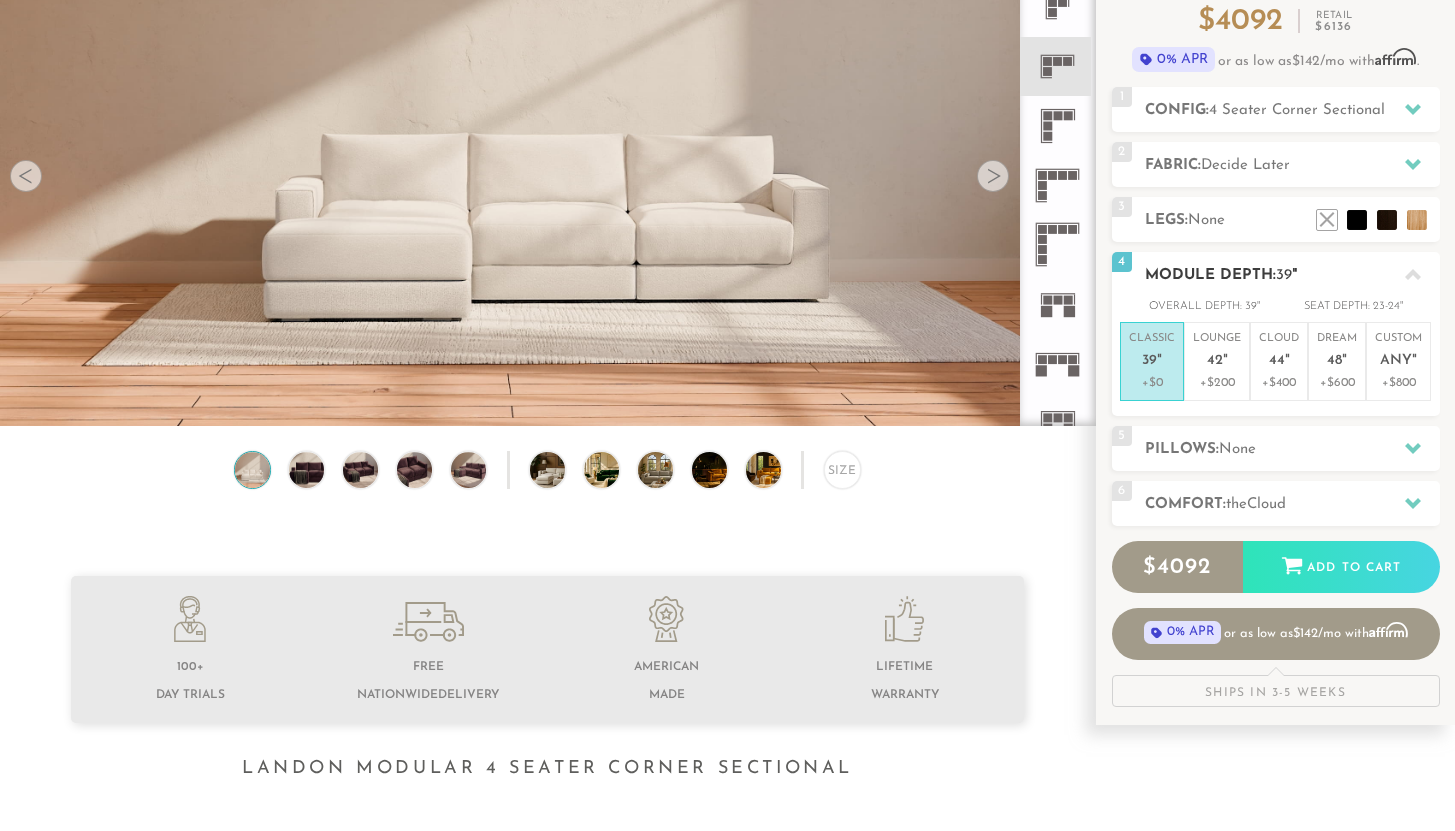click 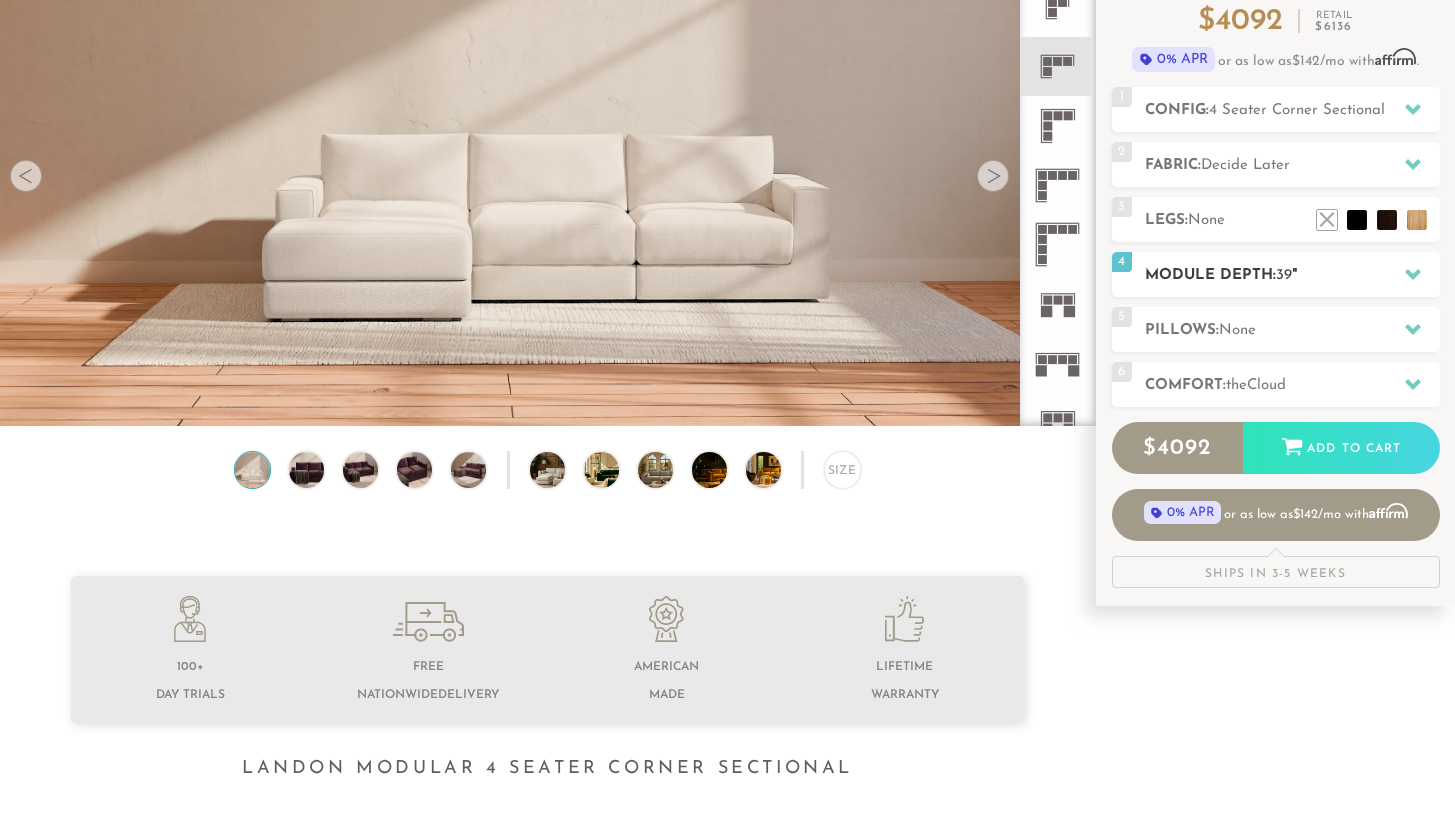 click 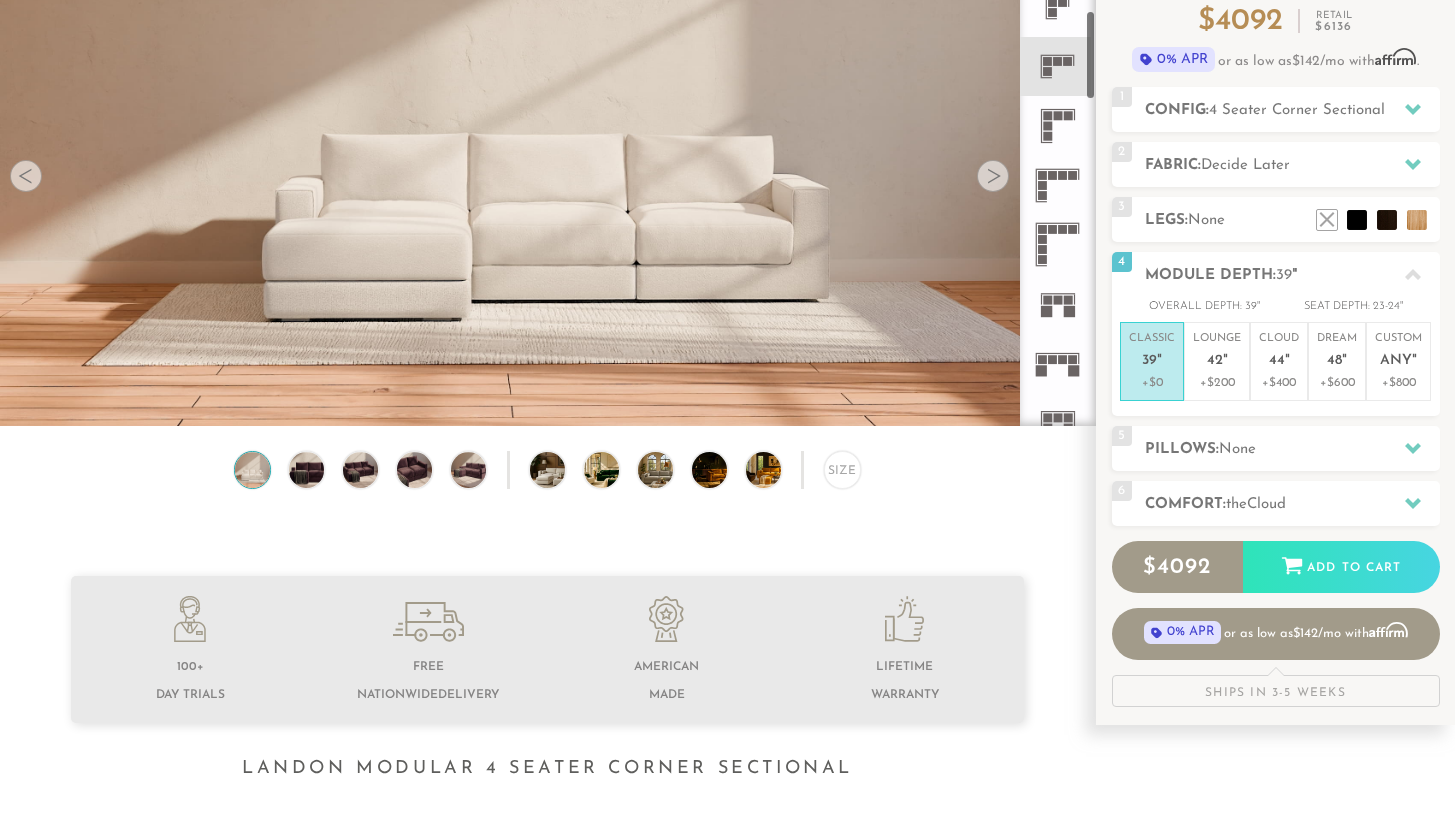 click at bounding box center [993, 176] 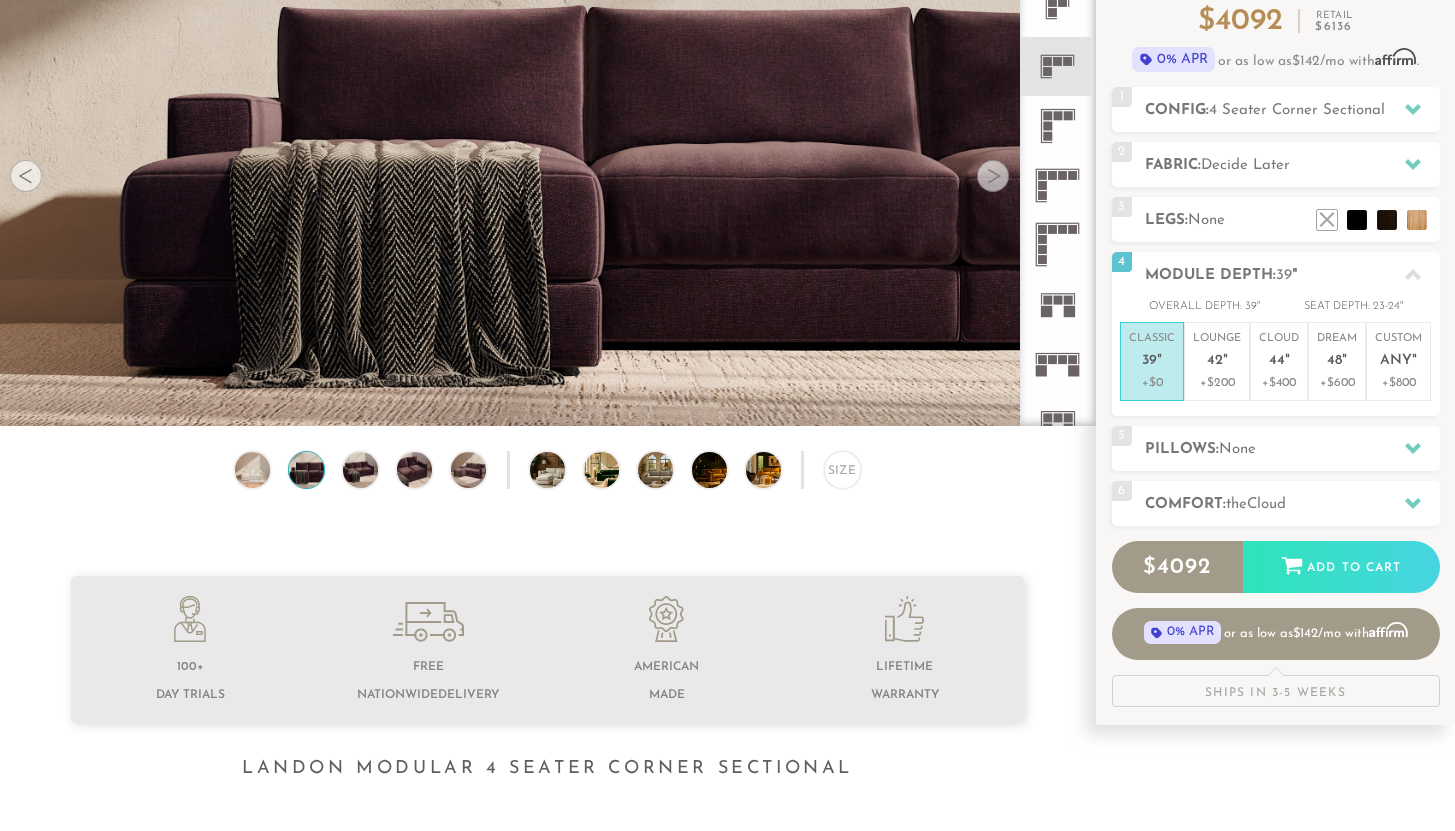 click at bounding box center [993, 176] 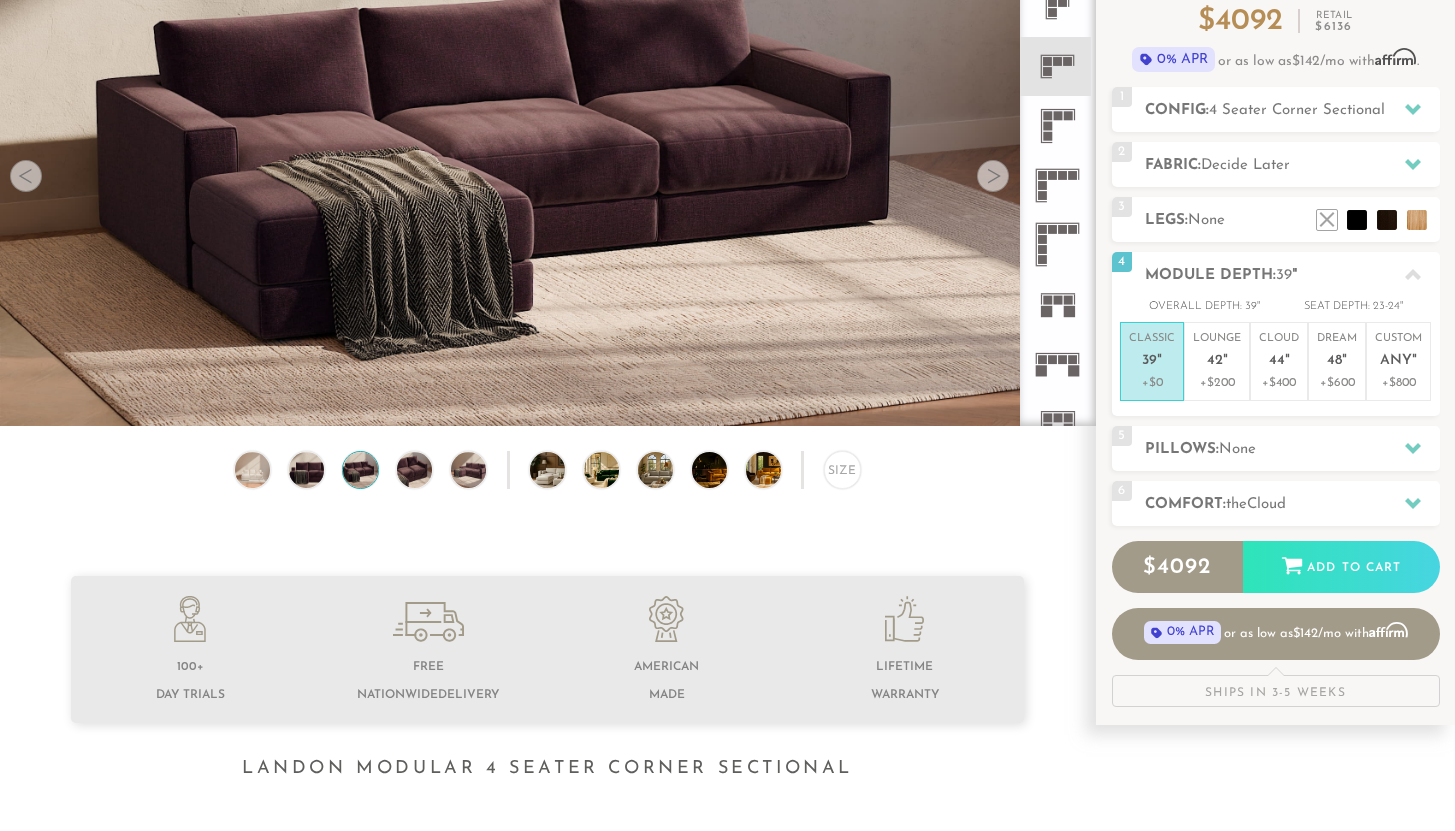click at bounding box center (993, 176) 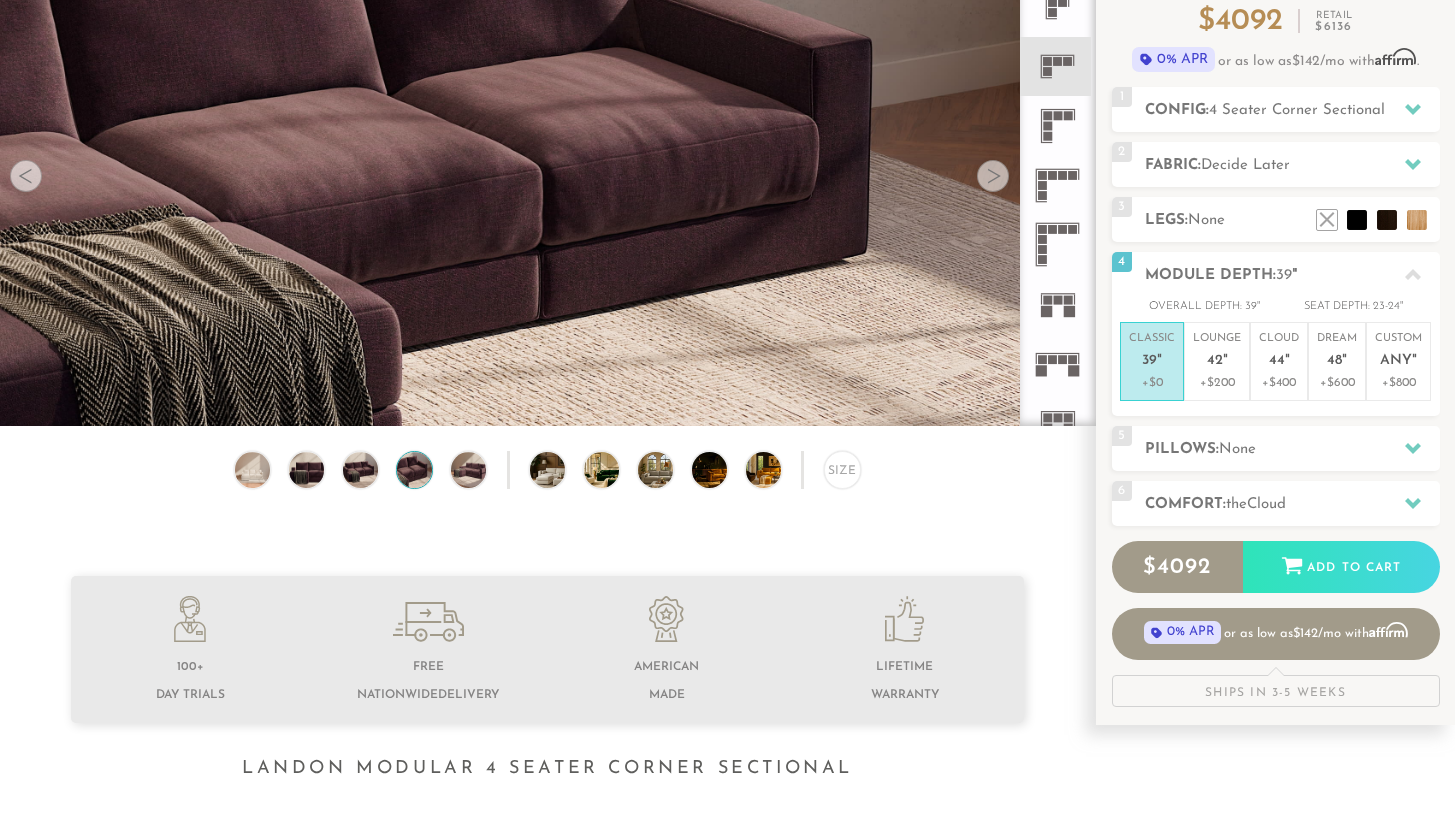 click at bounding box center (993, 176) 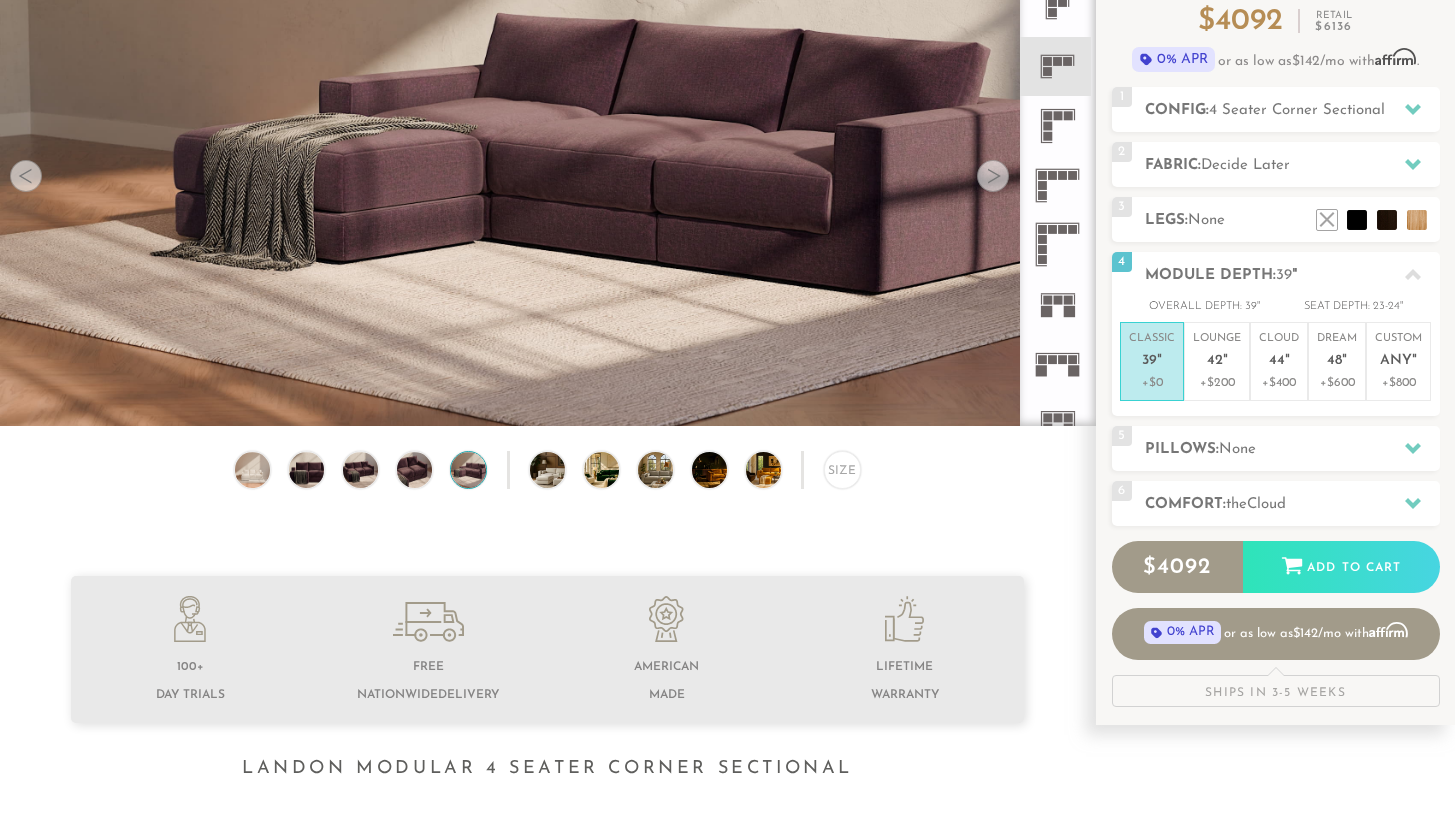 click at bounding box center (993, 176) 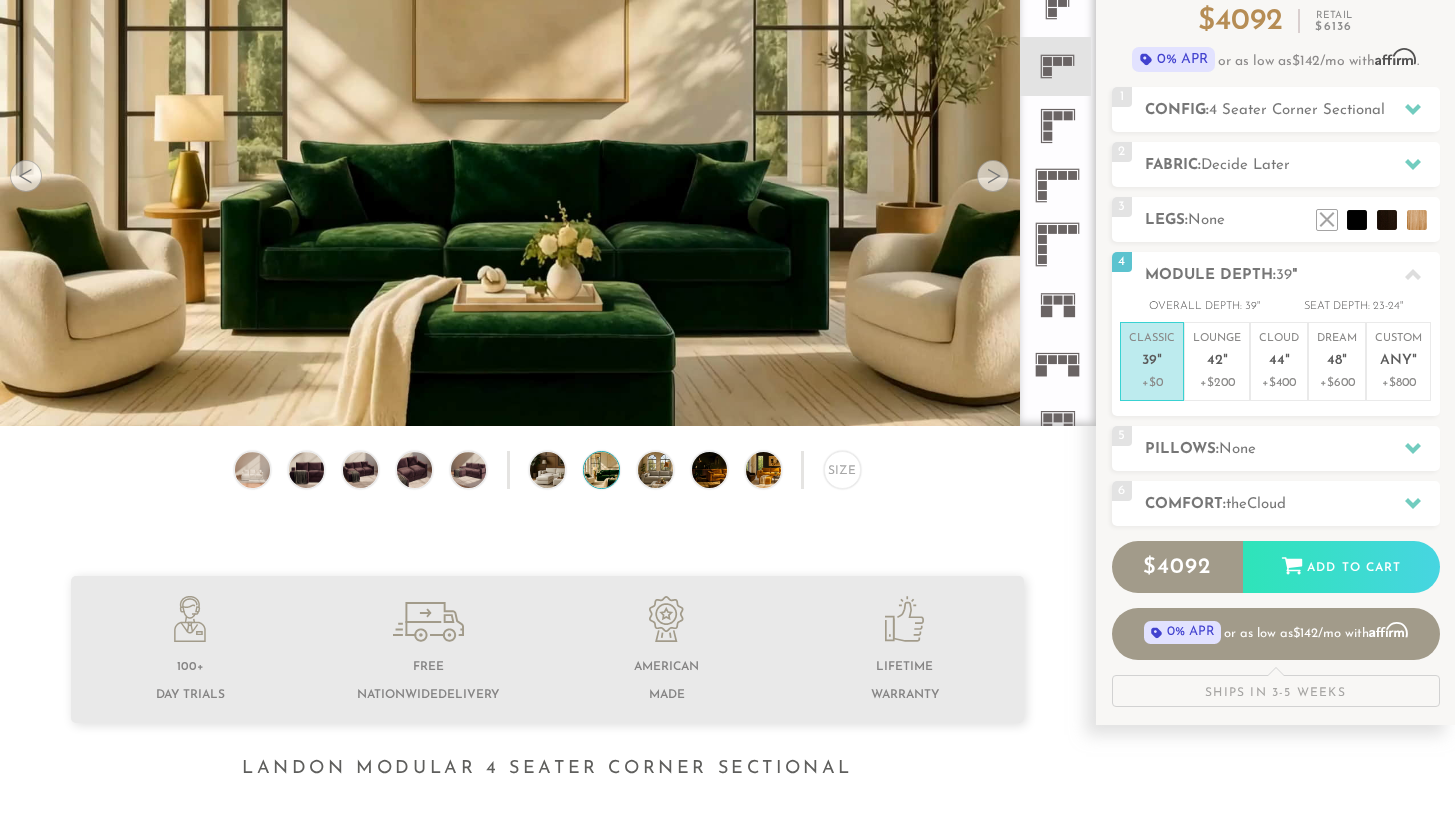 click at bounding box center [993, 176] 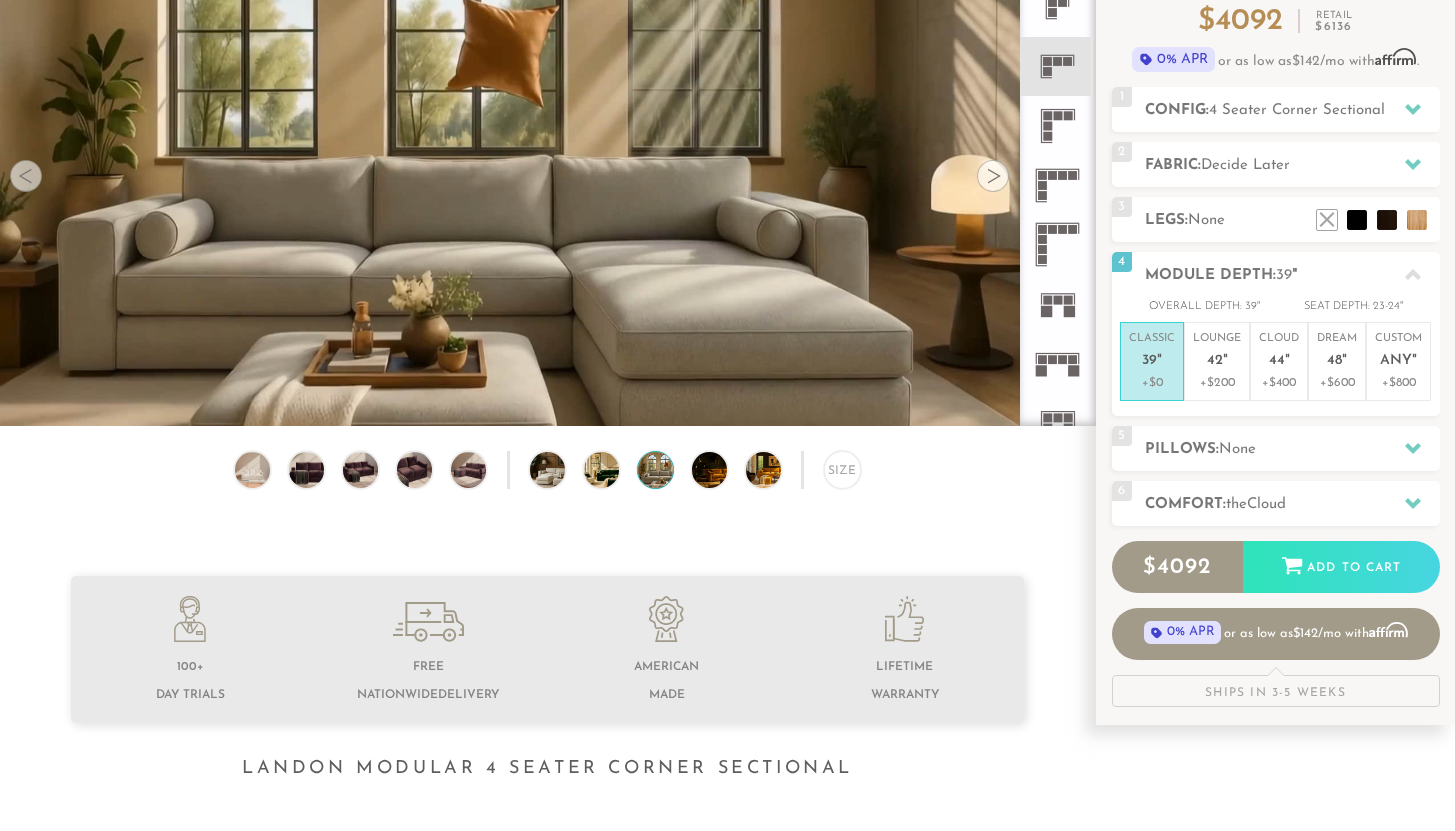 click at bounding box center (993, 176) 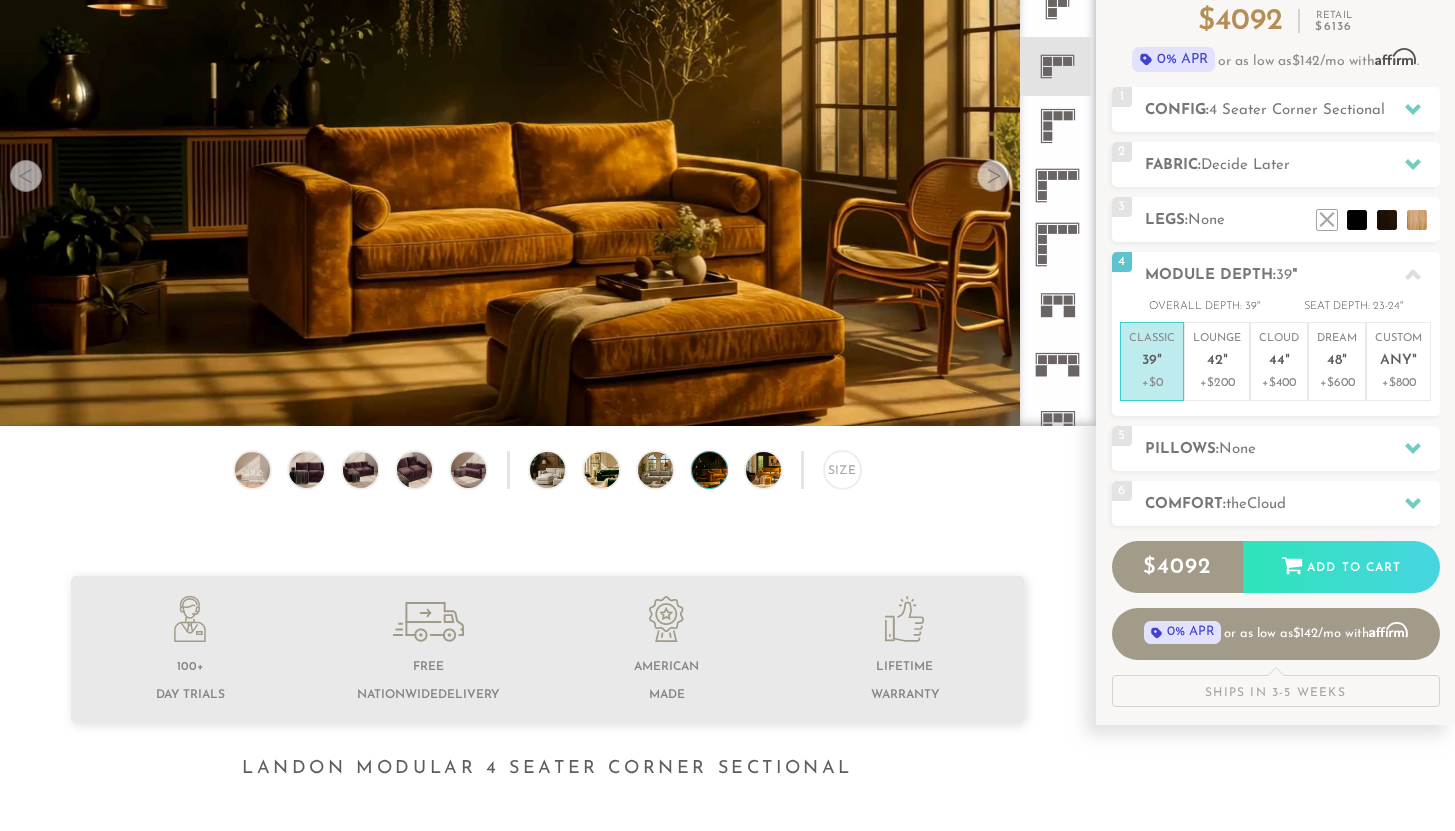 click at bounding box center (993, 176) 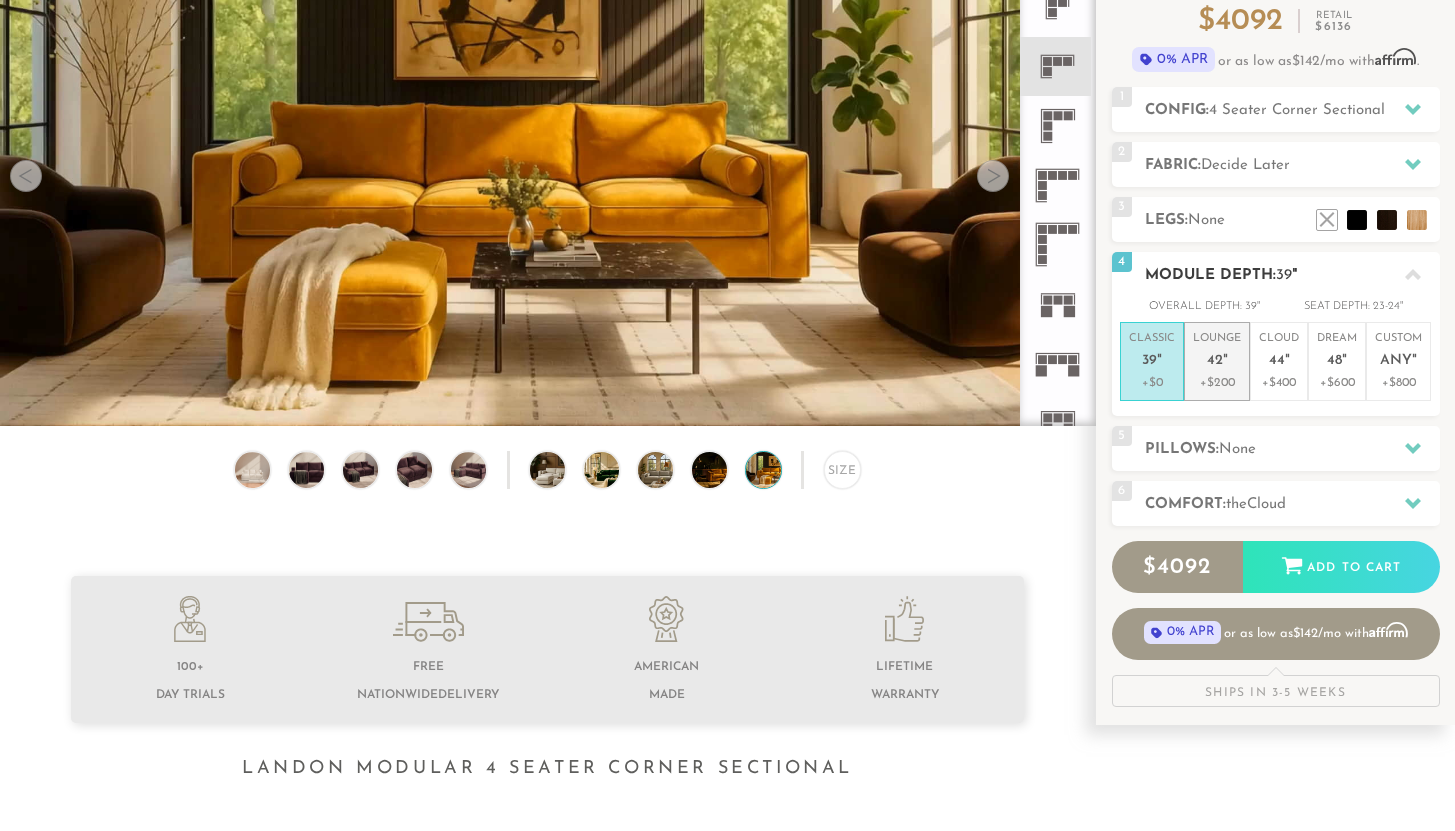 click on "42" at bounding box center [1215, 361] 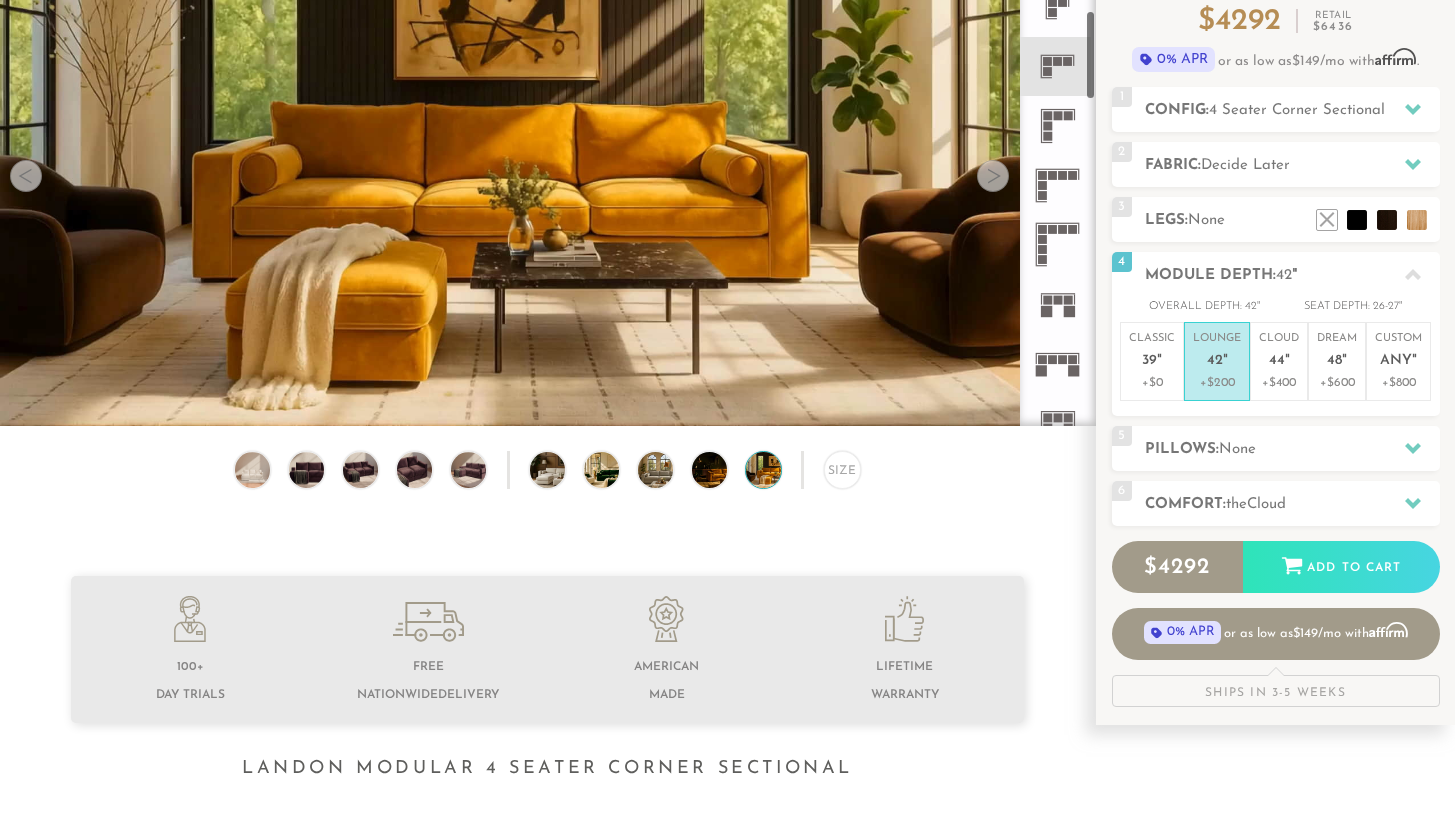 click 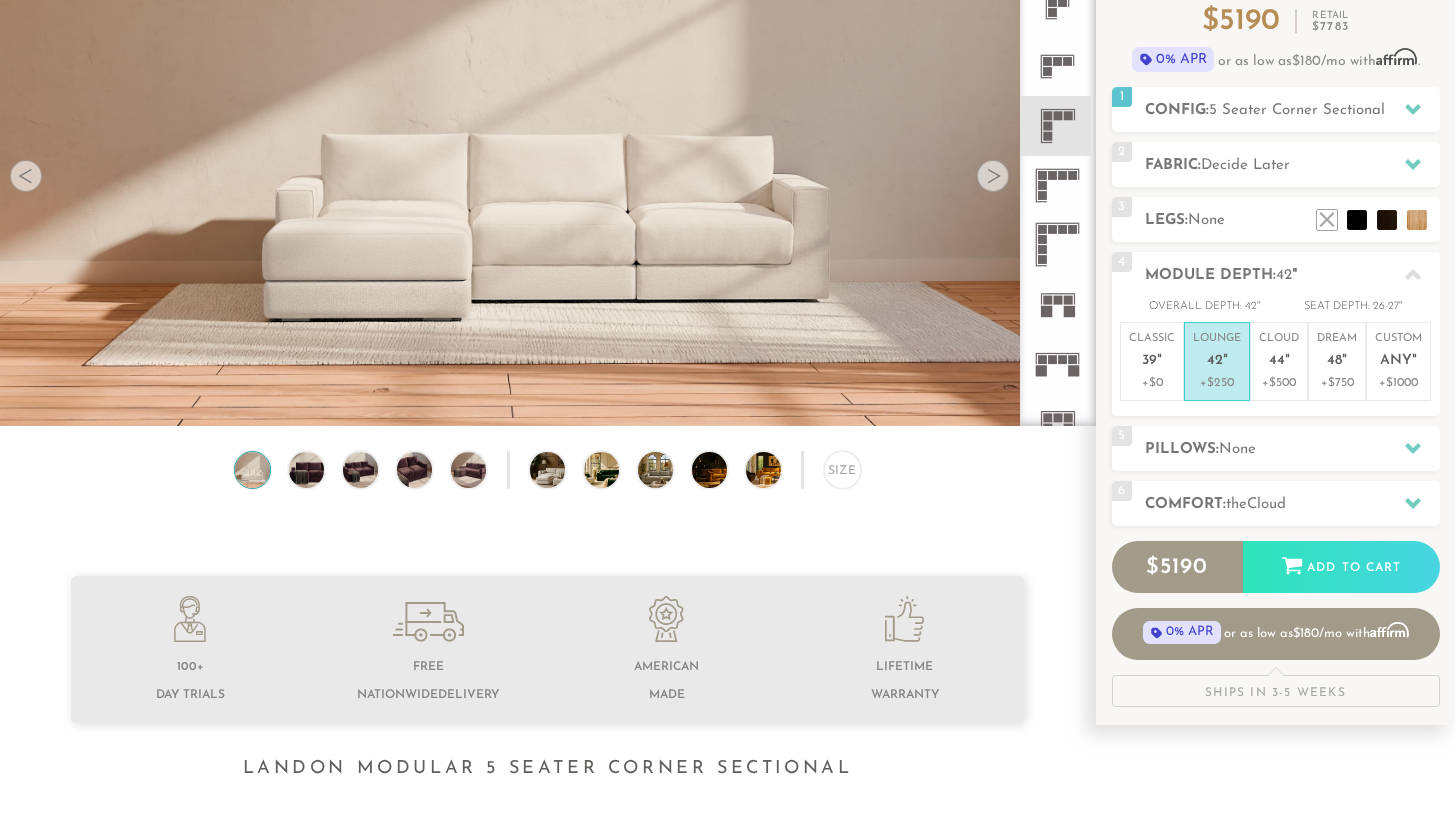 click 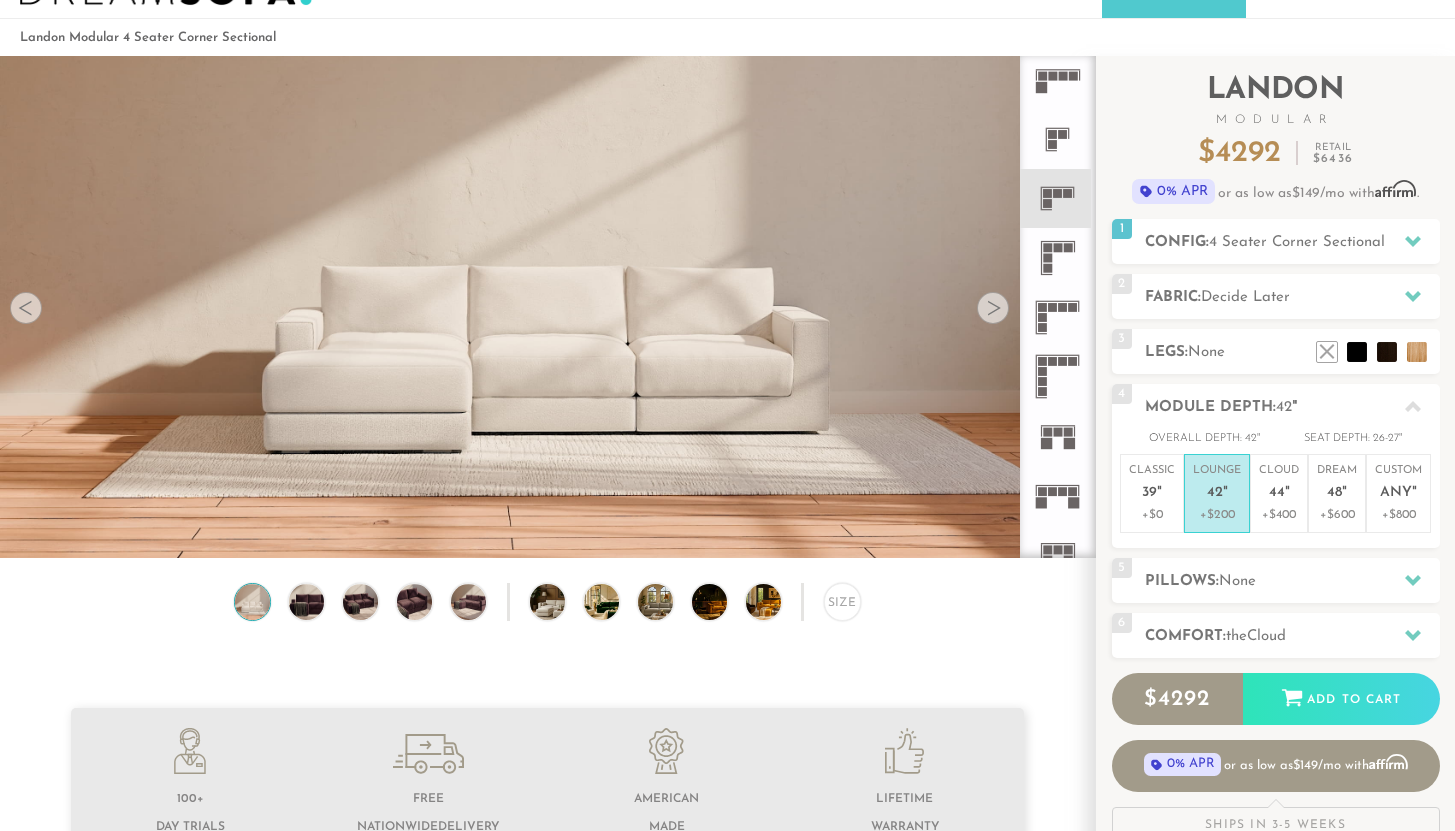 scroll, scrollTop: 57, scrollLeft: 0, axis: vertical 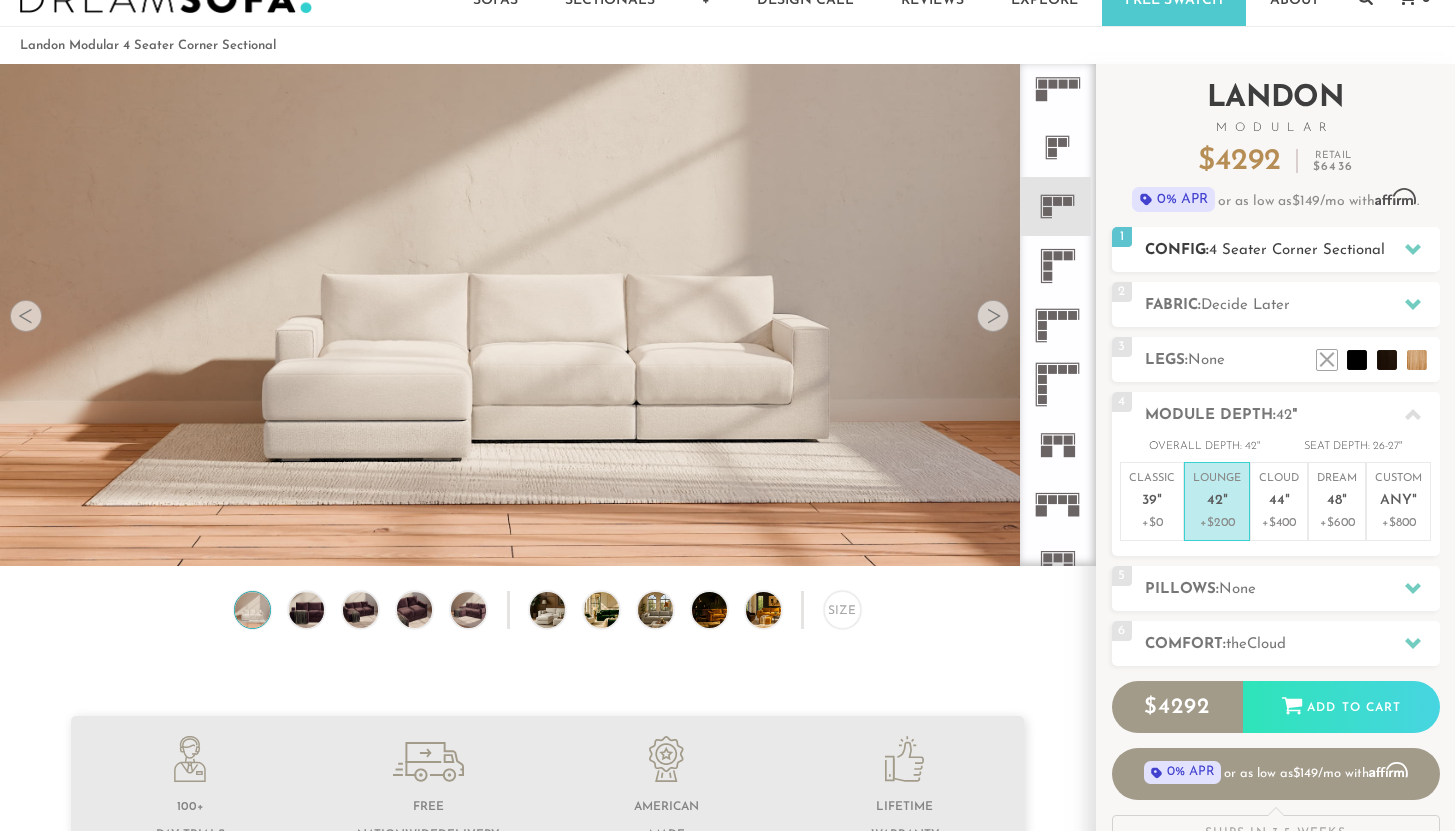 click on "4 Seater Corner Sectional" at bounding box center [1297, 250] 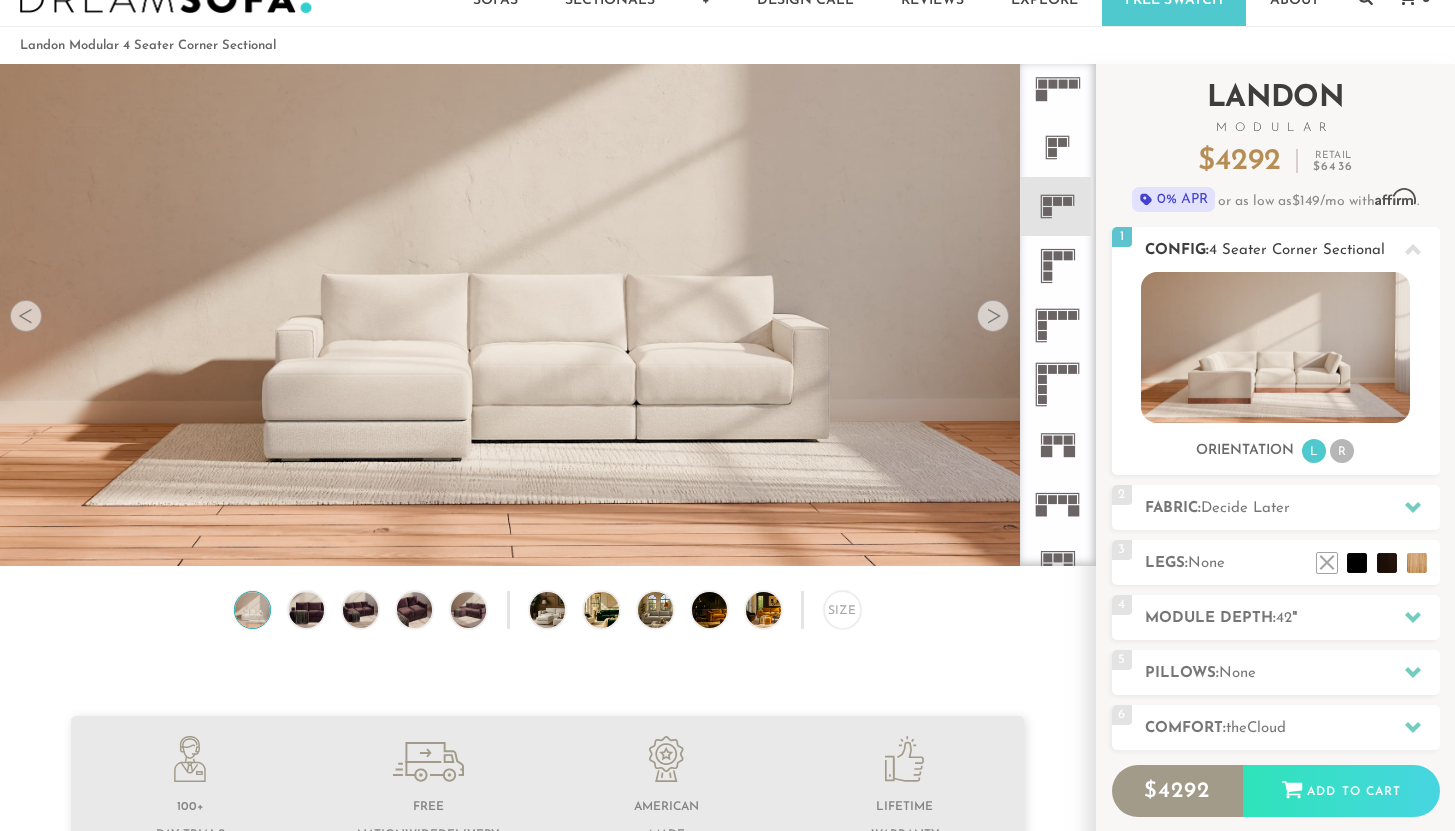click on "4 Seater Corner Sectional" at bounding box center (1297, 250) 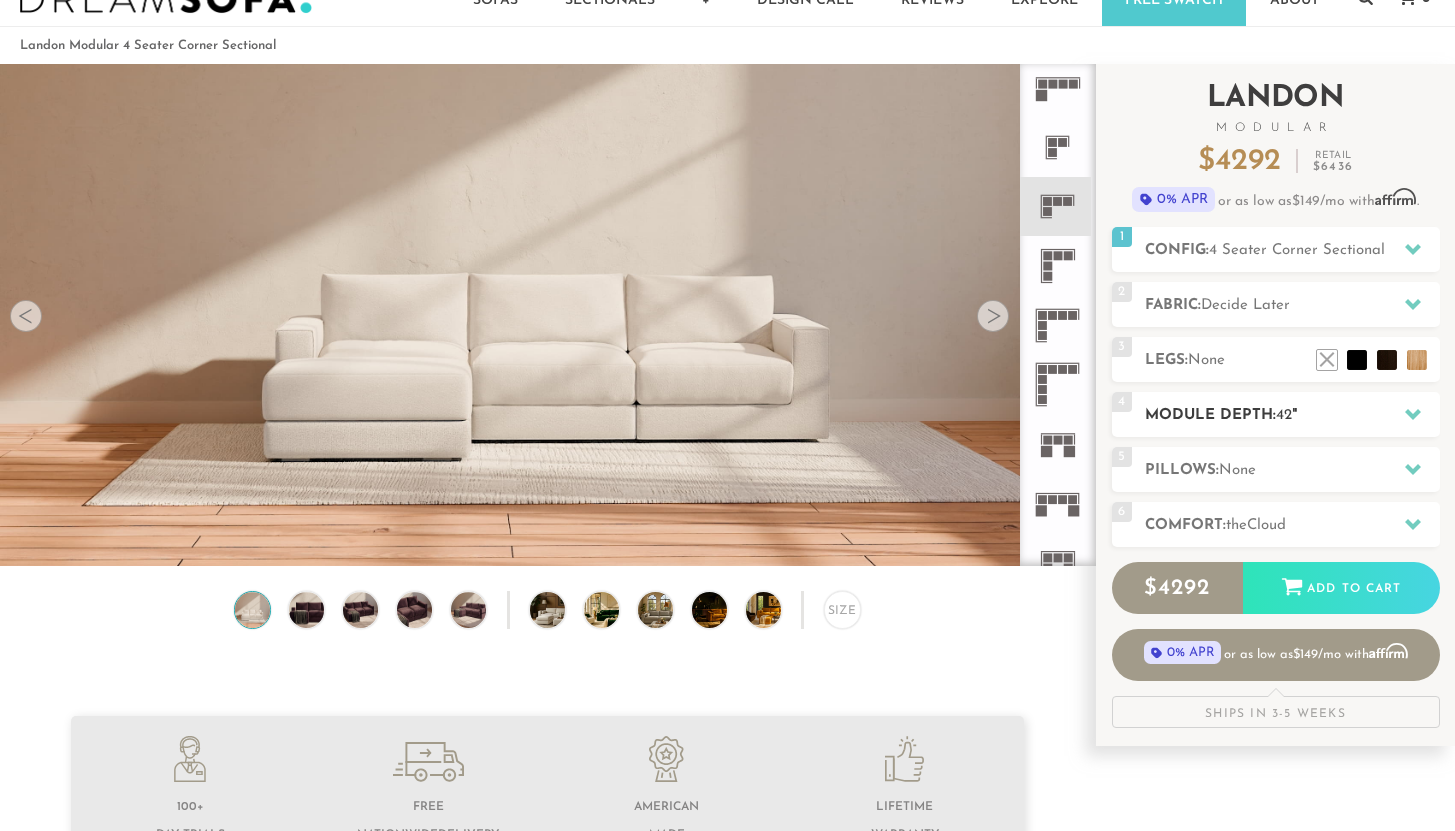 click on "4
Module Depth:  42 "" at bounding box center (1276, 414) 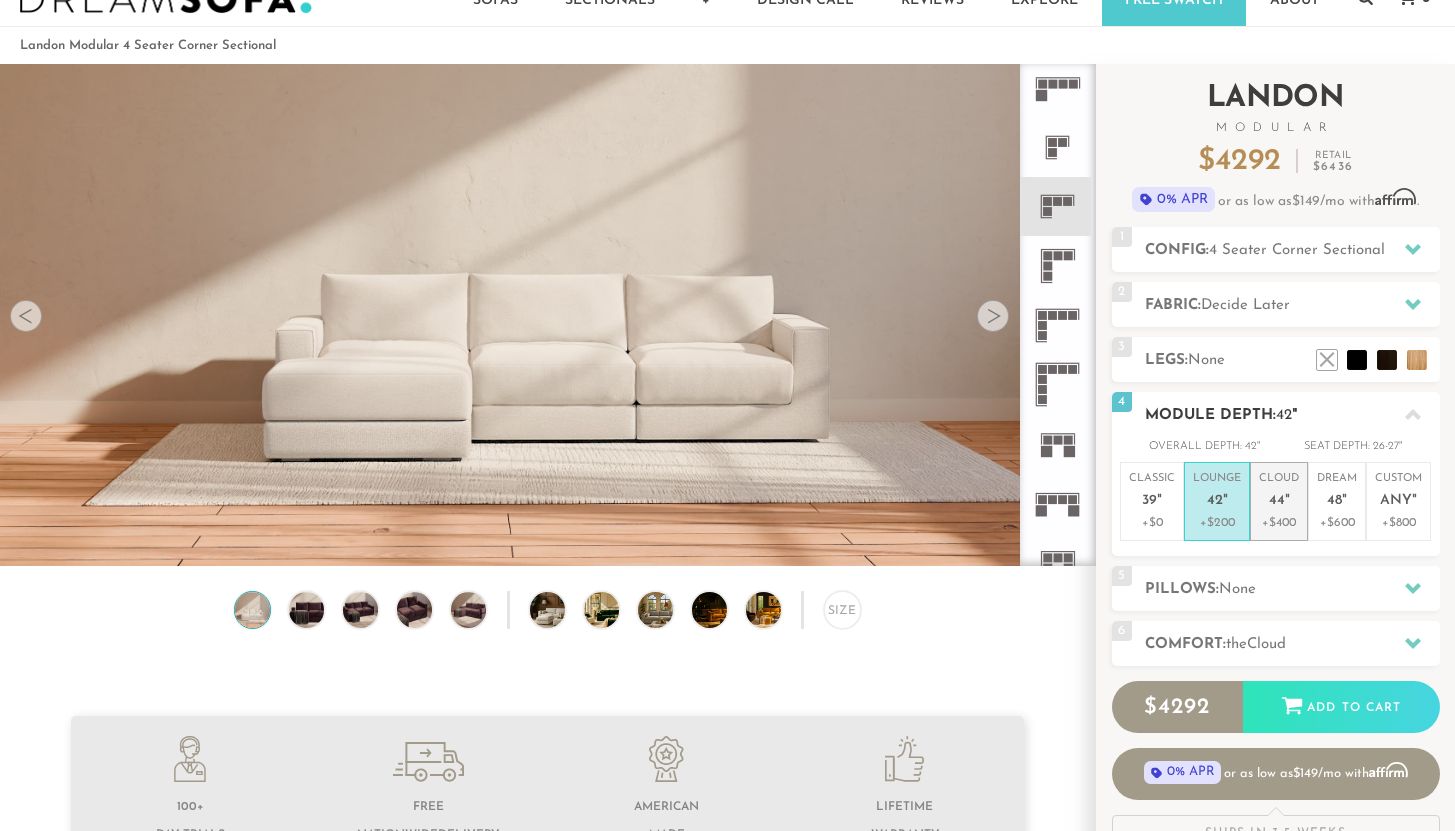click on "44" at bounding box center [1277, 501] 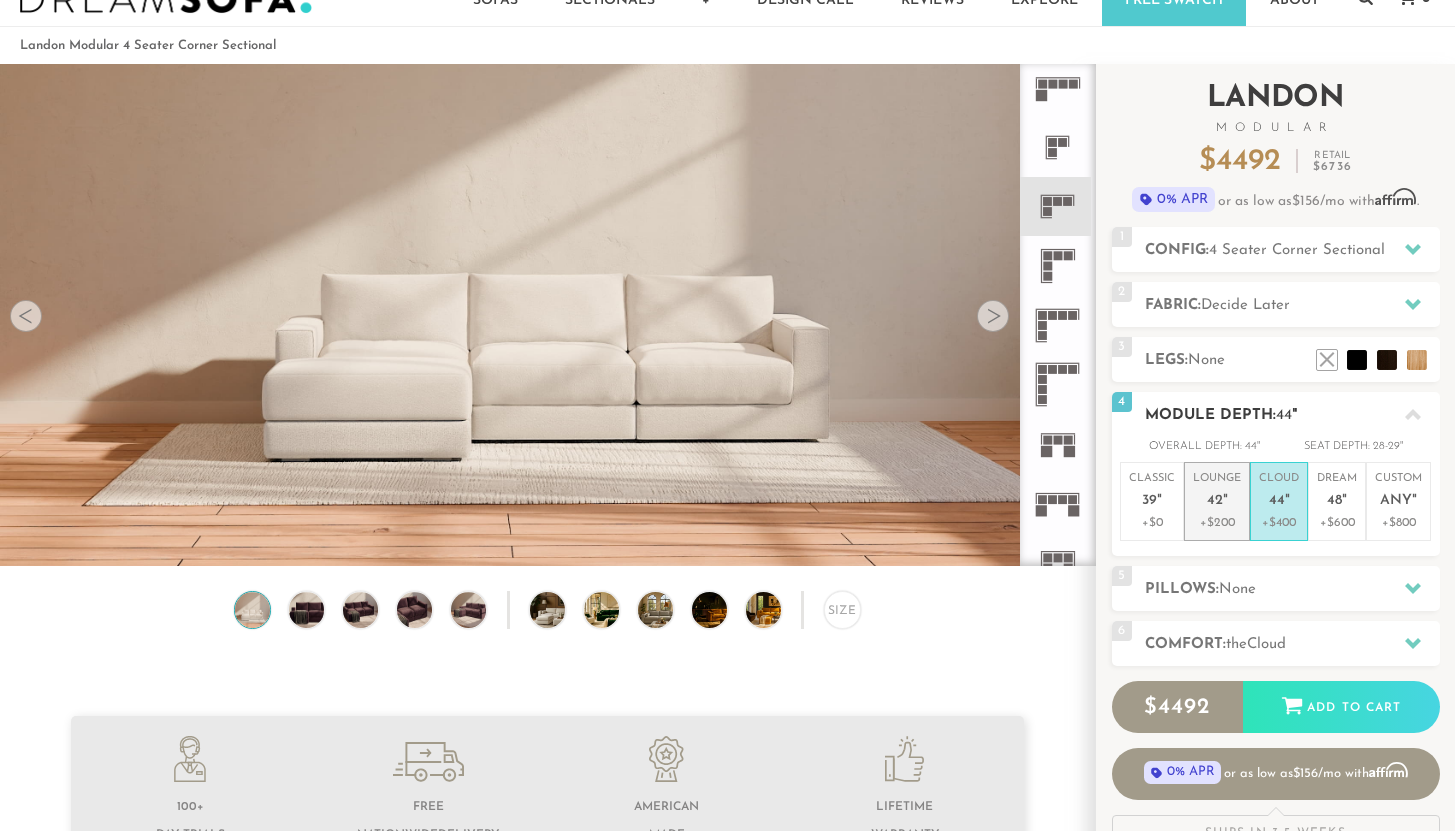 click on "42" at bounding box center (1215, 501) 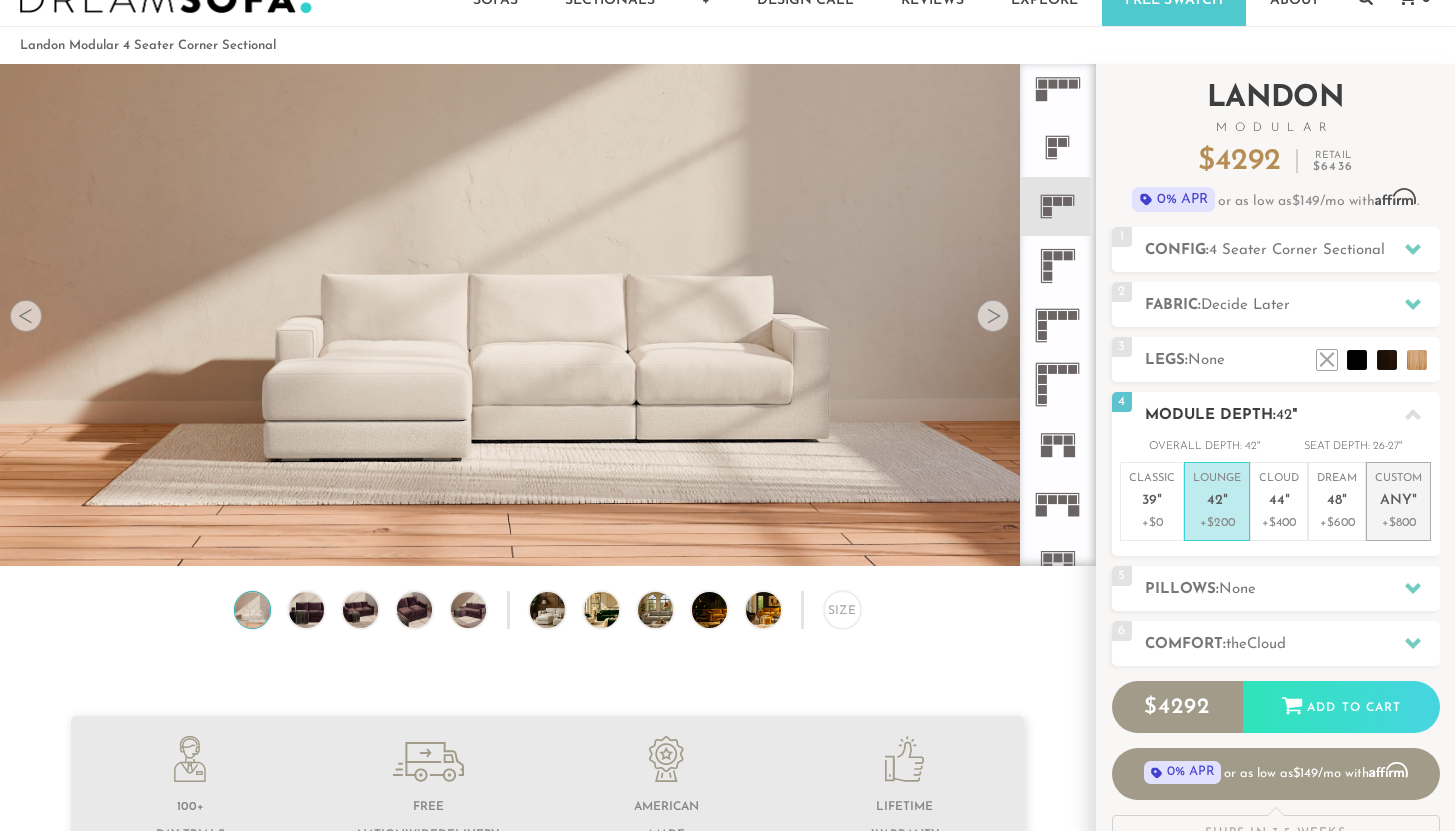 click on "+$800" at bounding box center [1398, 523] 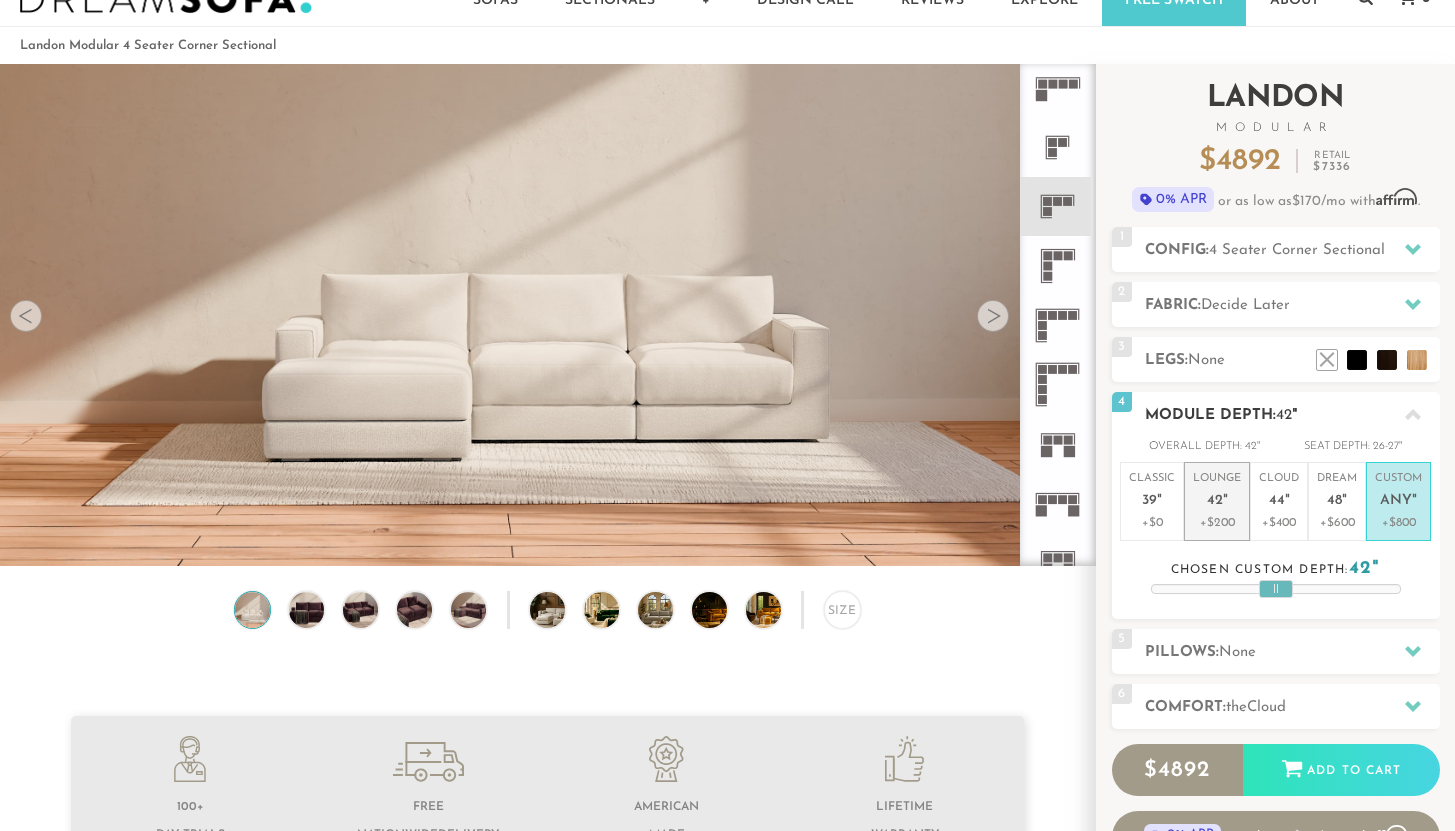 click on "42" at bounding box center (1215, 501) 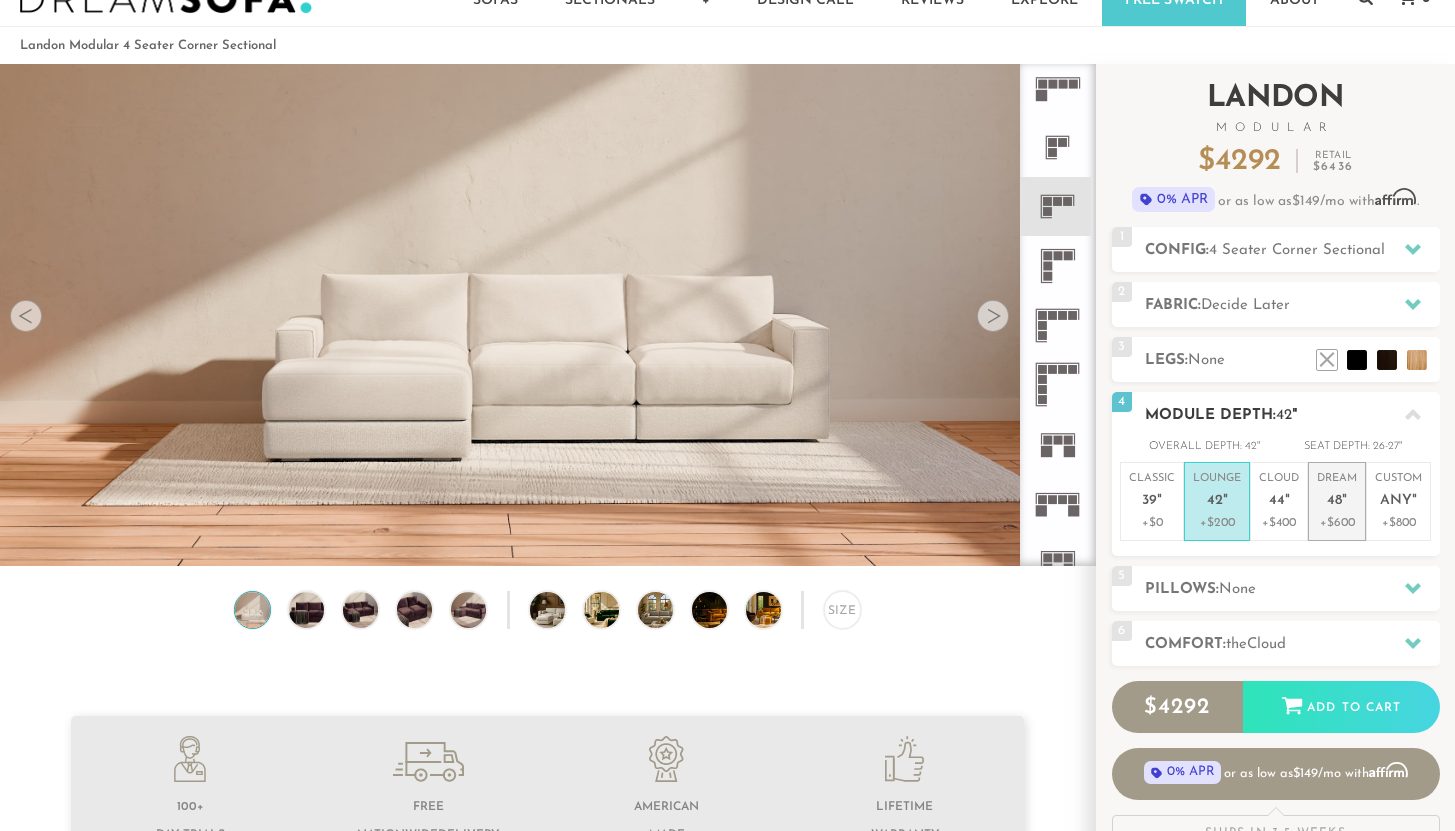 click on "+$600" at bounding box center (1337, 523) 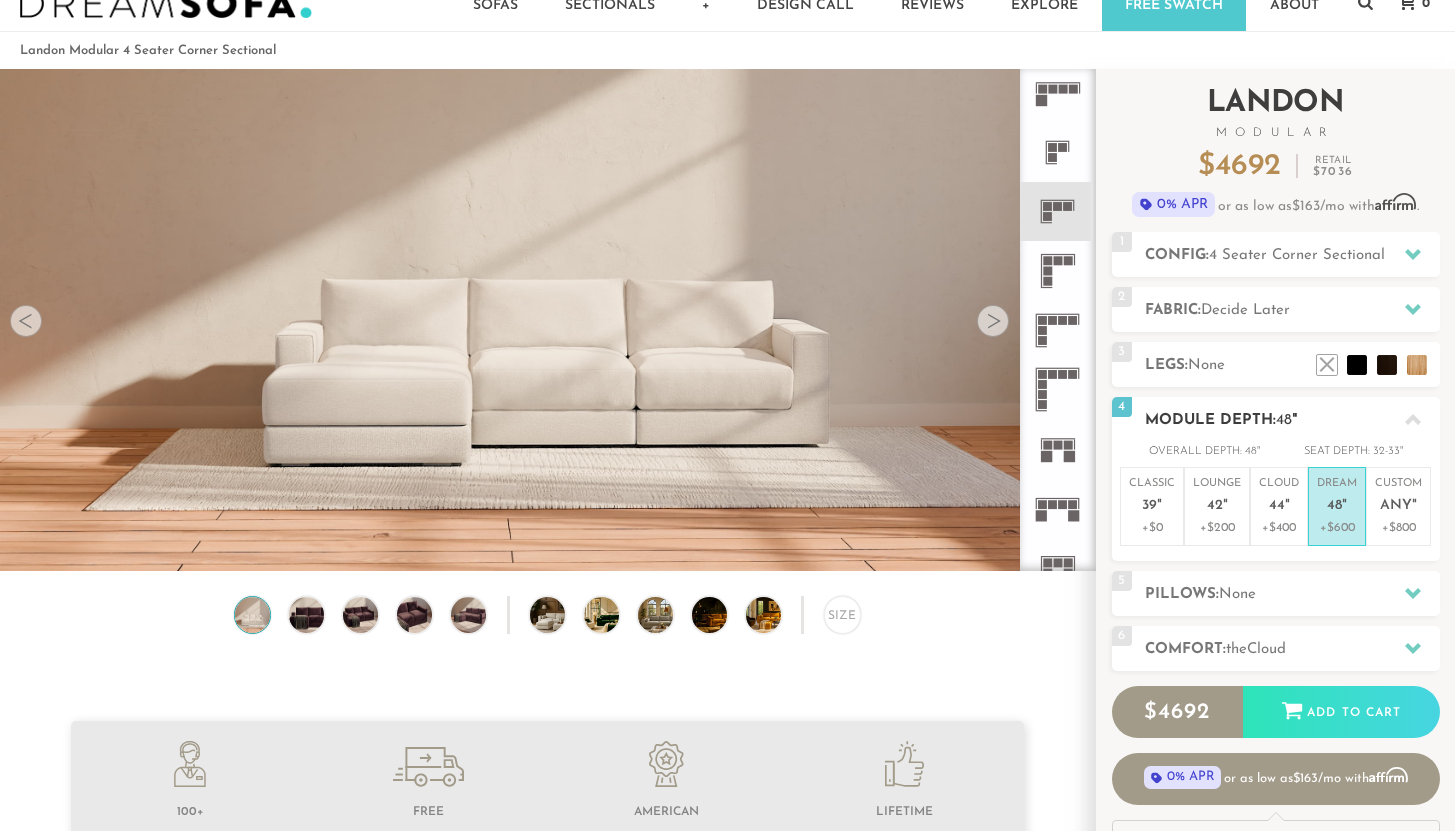 scroll, scrollTop: 60, scrollLeft: 0, axis: vertical 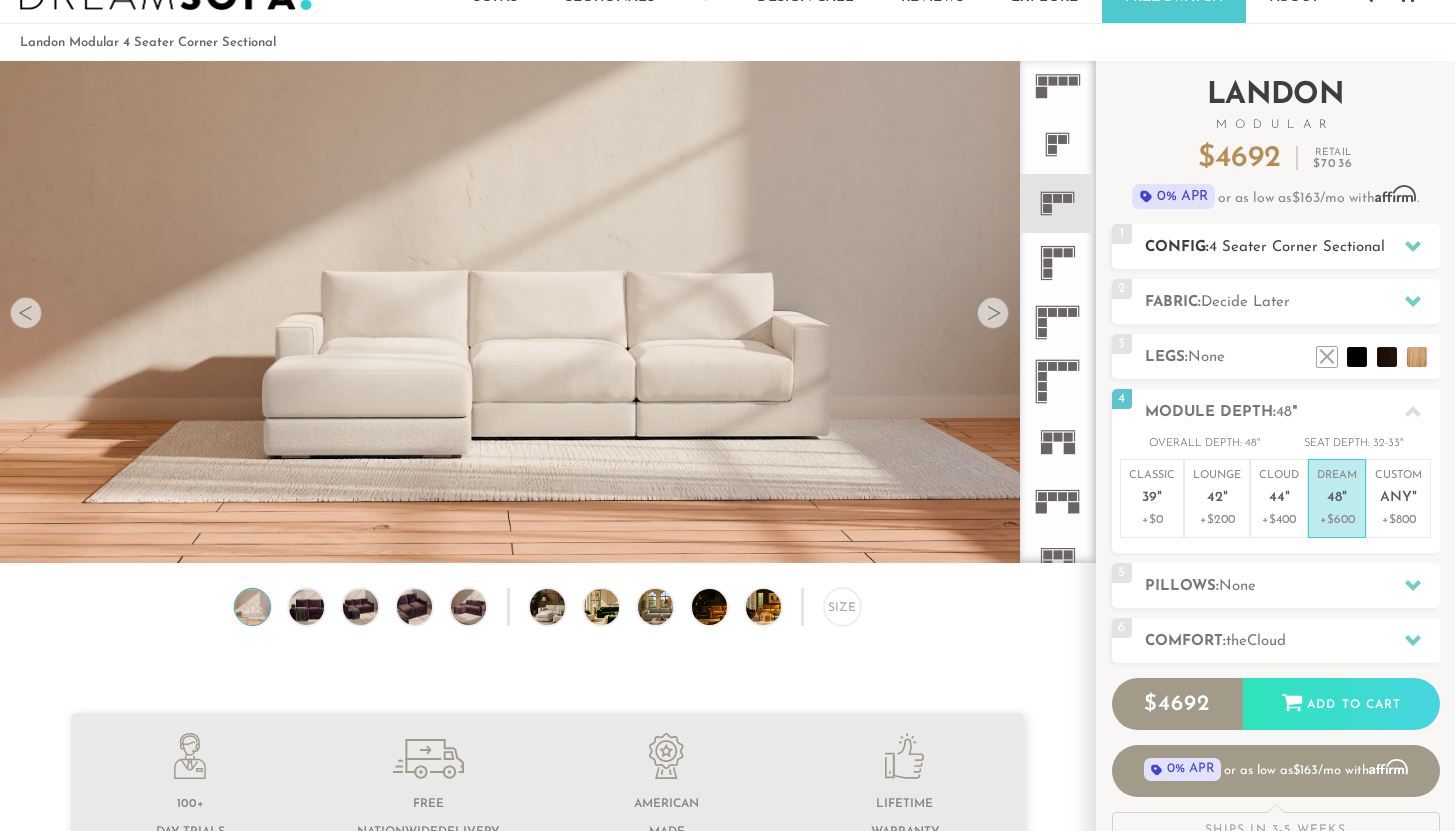 click on "1
Config:   4 Seater Corner Sectional
R" at bounding box center [1276, 246] 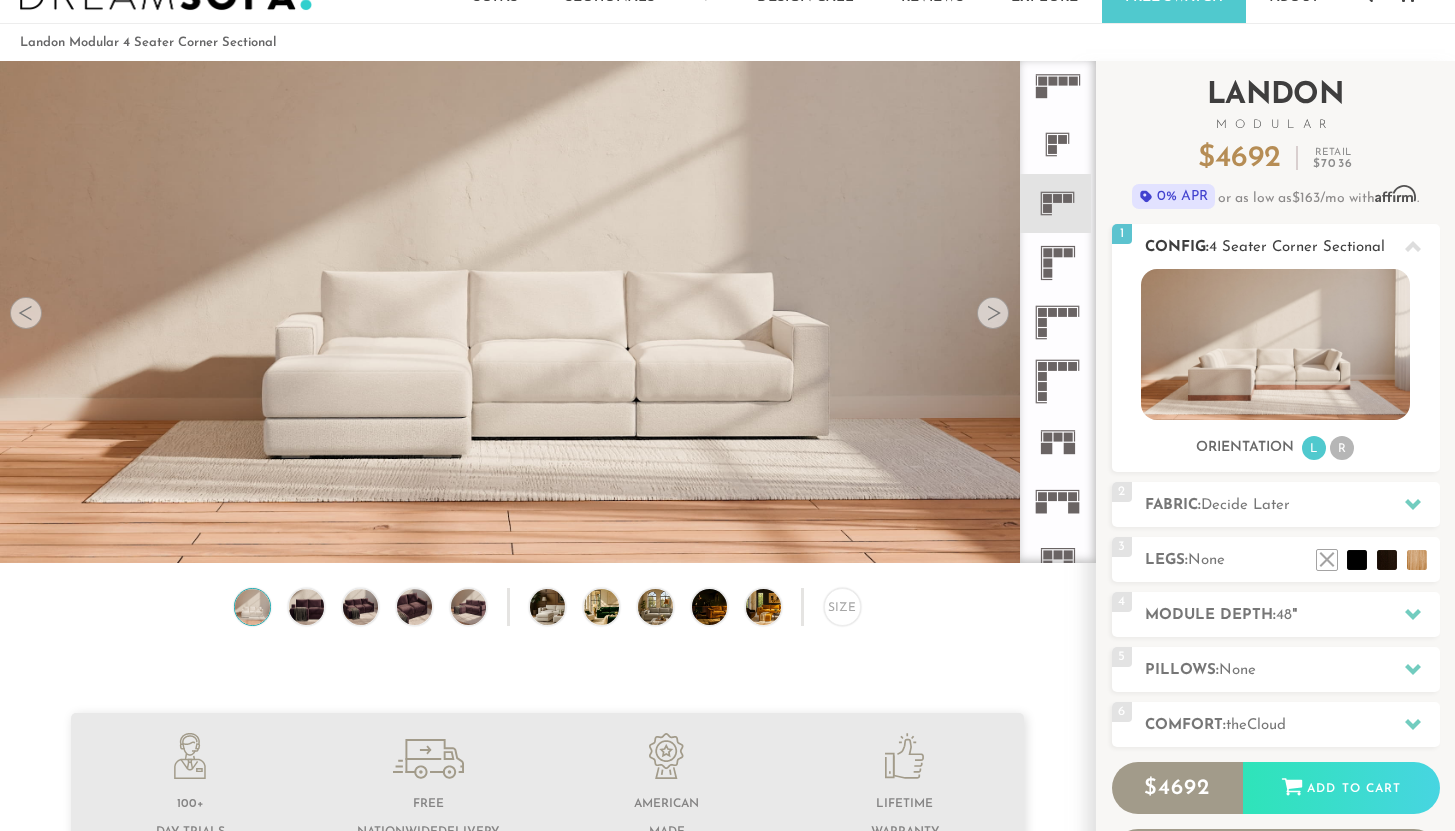 click on "4 Seater Corner Sectional" at bounding box center [1297, 247] 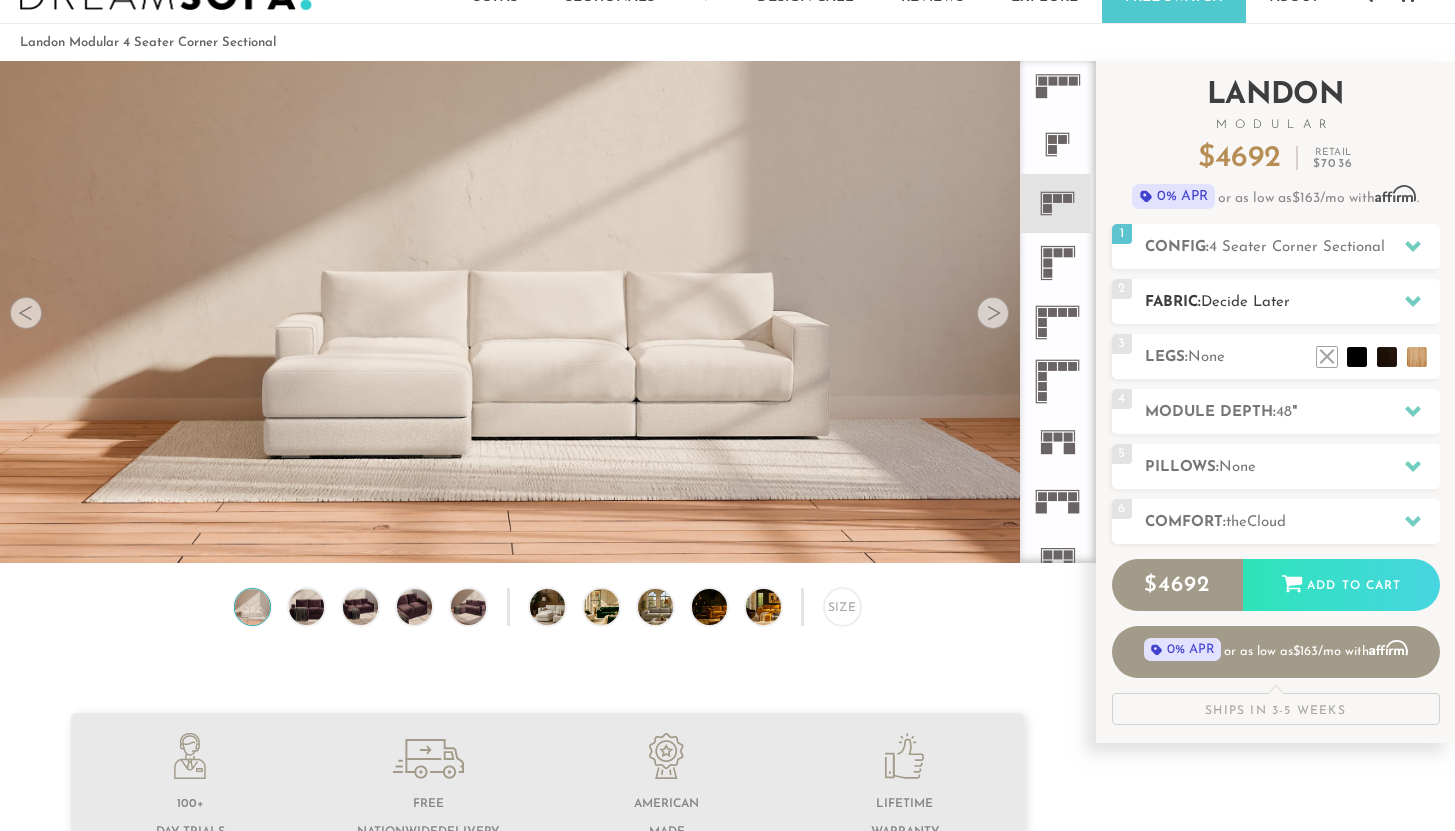 click on "Decide Later" at bounding box center [1245, 302] 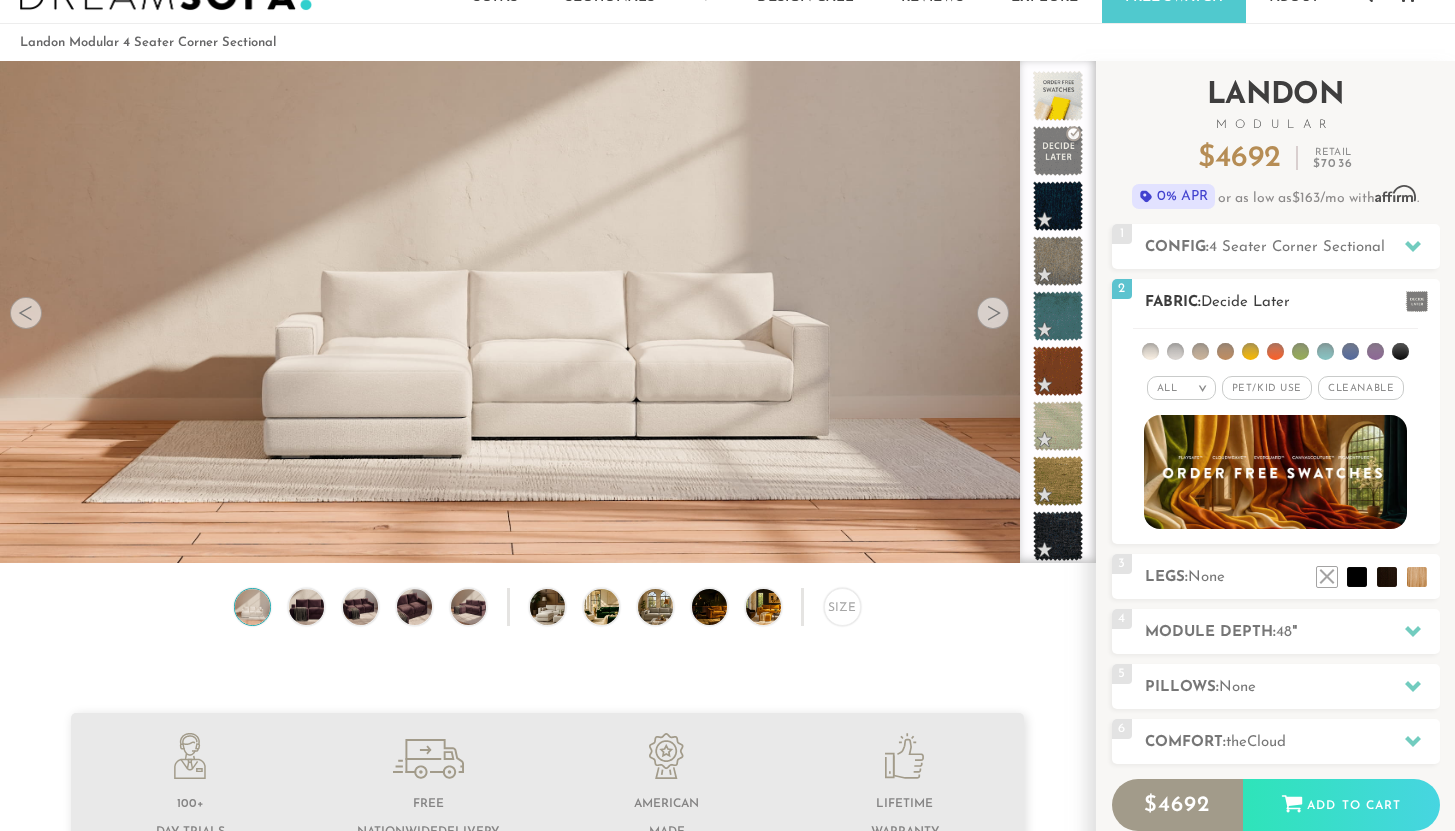 click on "Decide Later" at bounding box center [1245, 302] 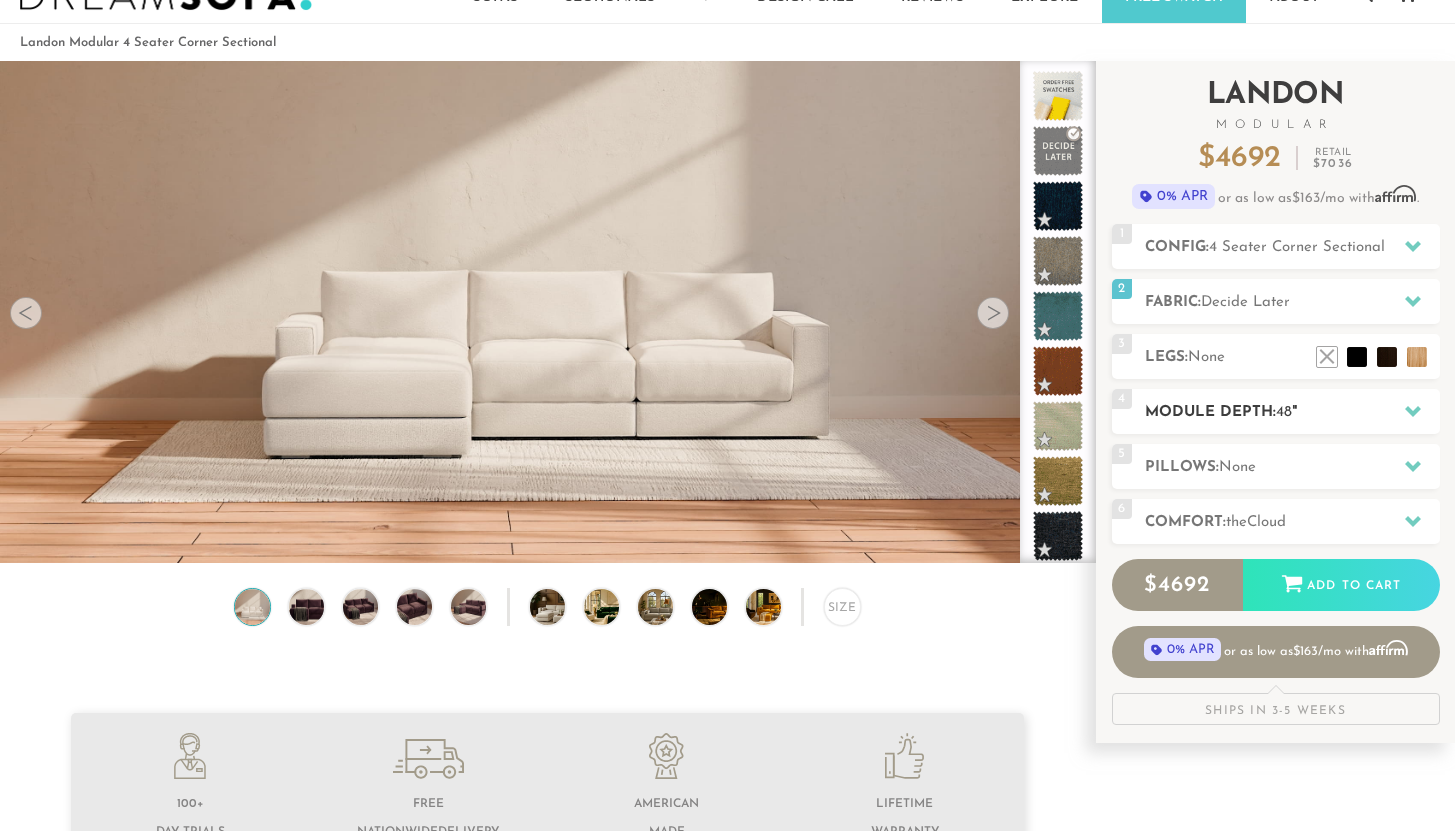 click on "4
Module Depth:  48 "" at bounding box center [1276, 411] 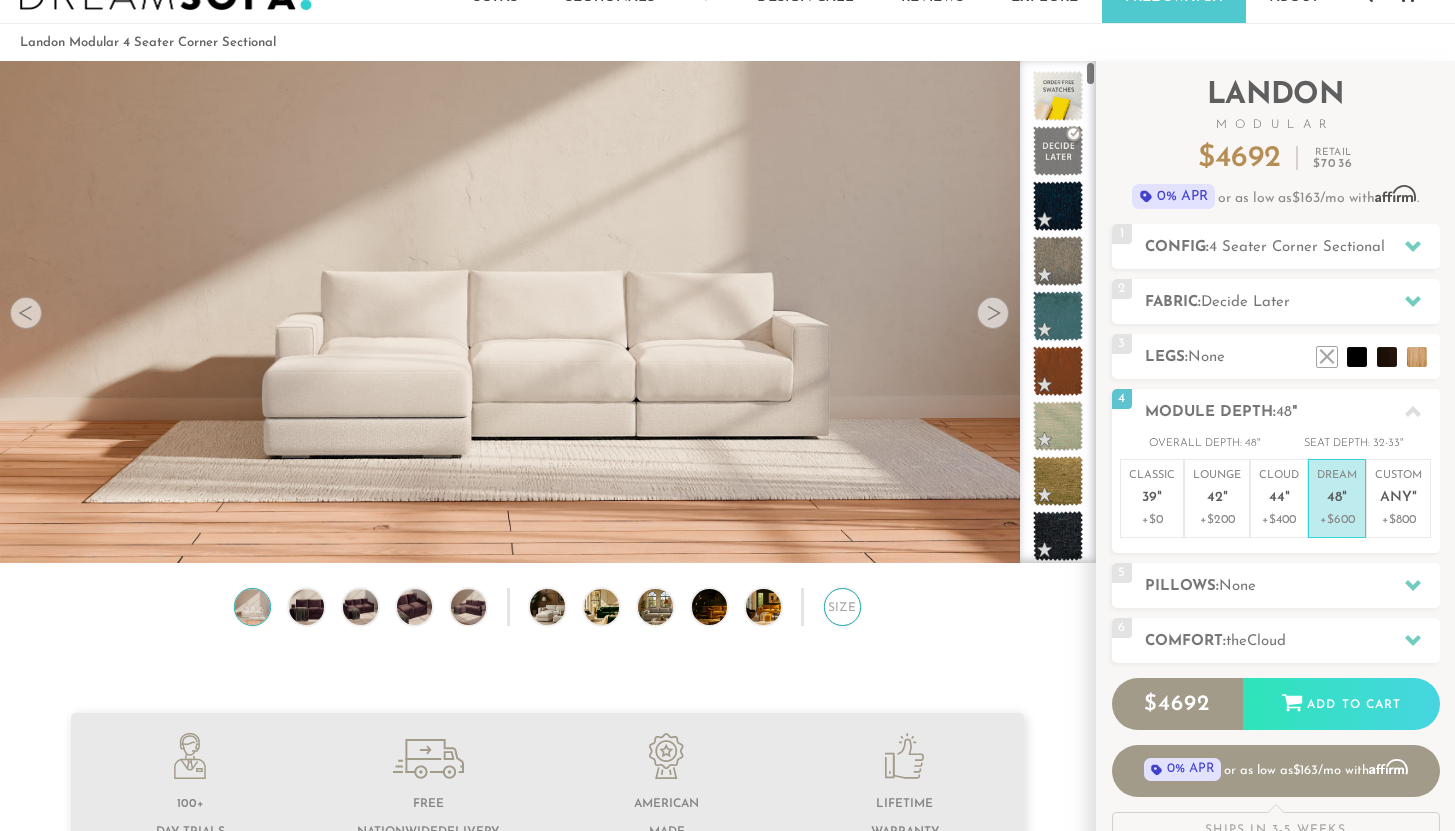 click on "Size" at bounding box center [843, 607] 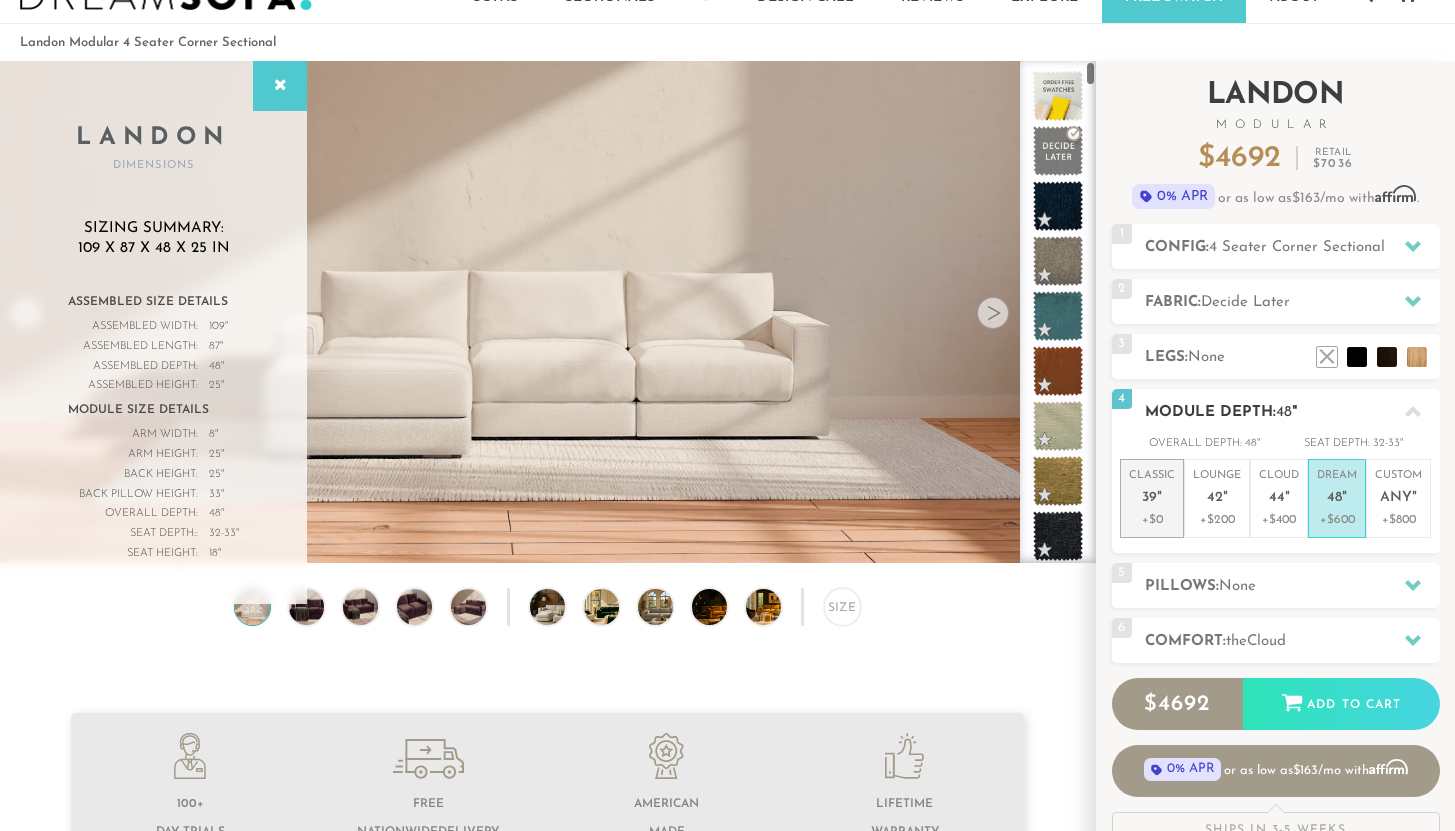 click on "+$0" at bounding box center [1152, 520] 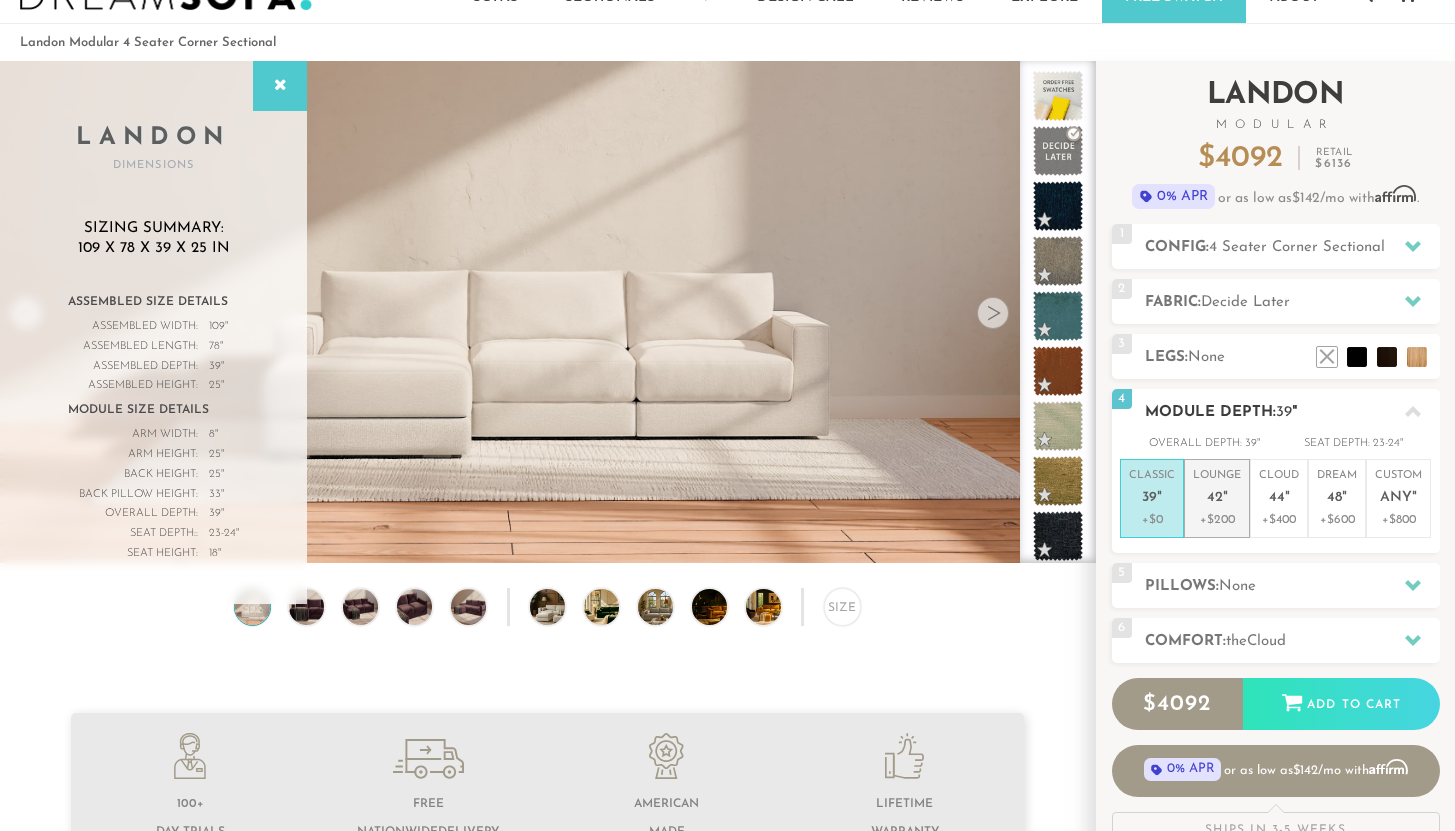 click on "Lounge 42 "" at bounding box center (1217, 489) 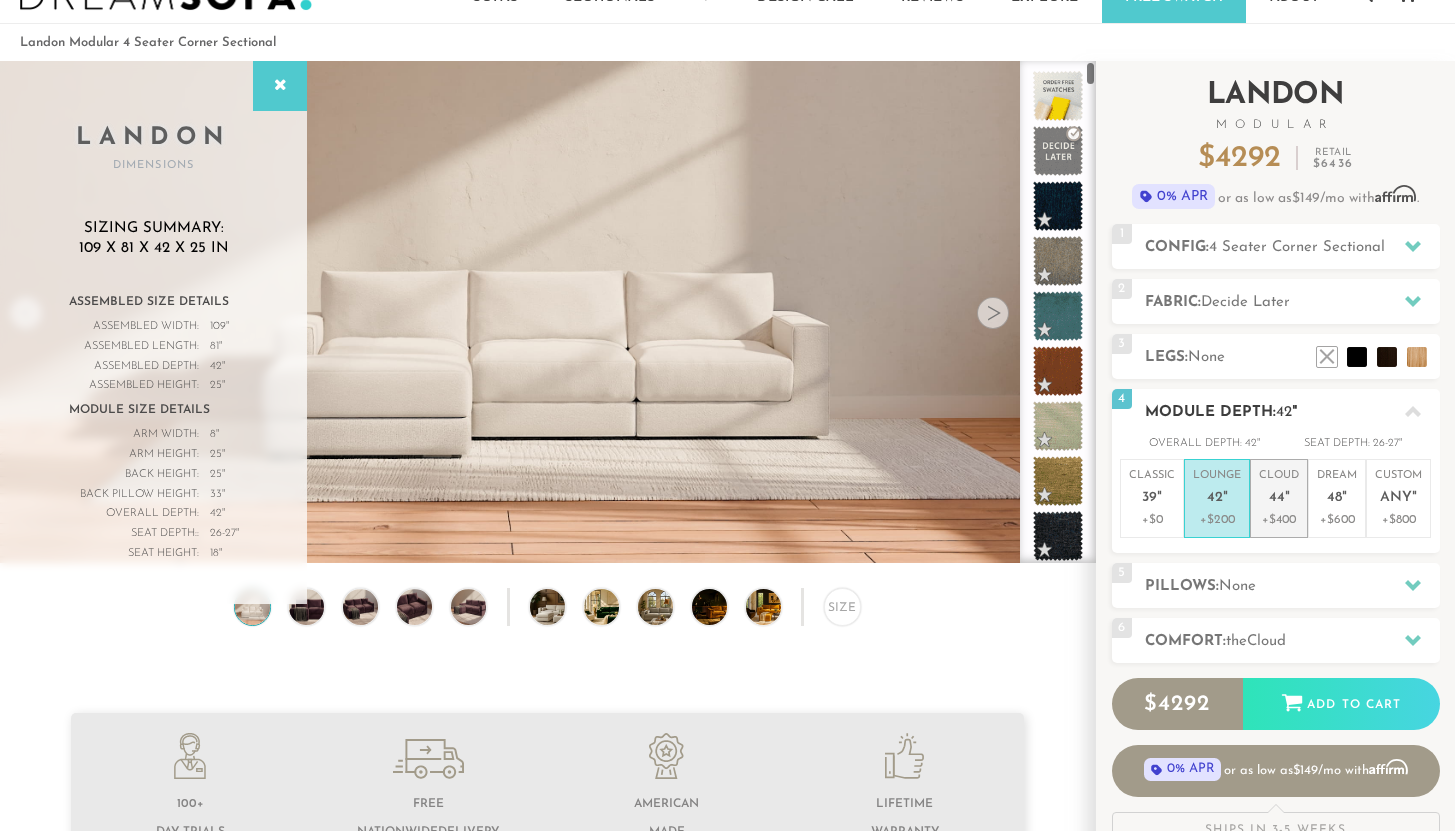 click on "Cloud 44 "
+$400" at bounding box center [1279, 498] 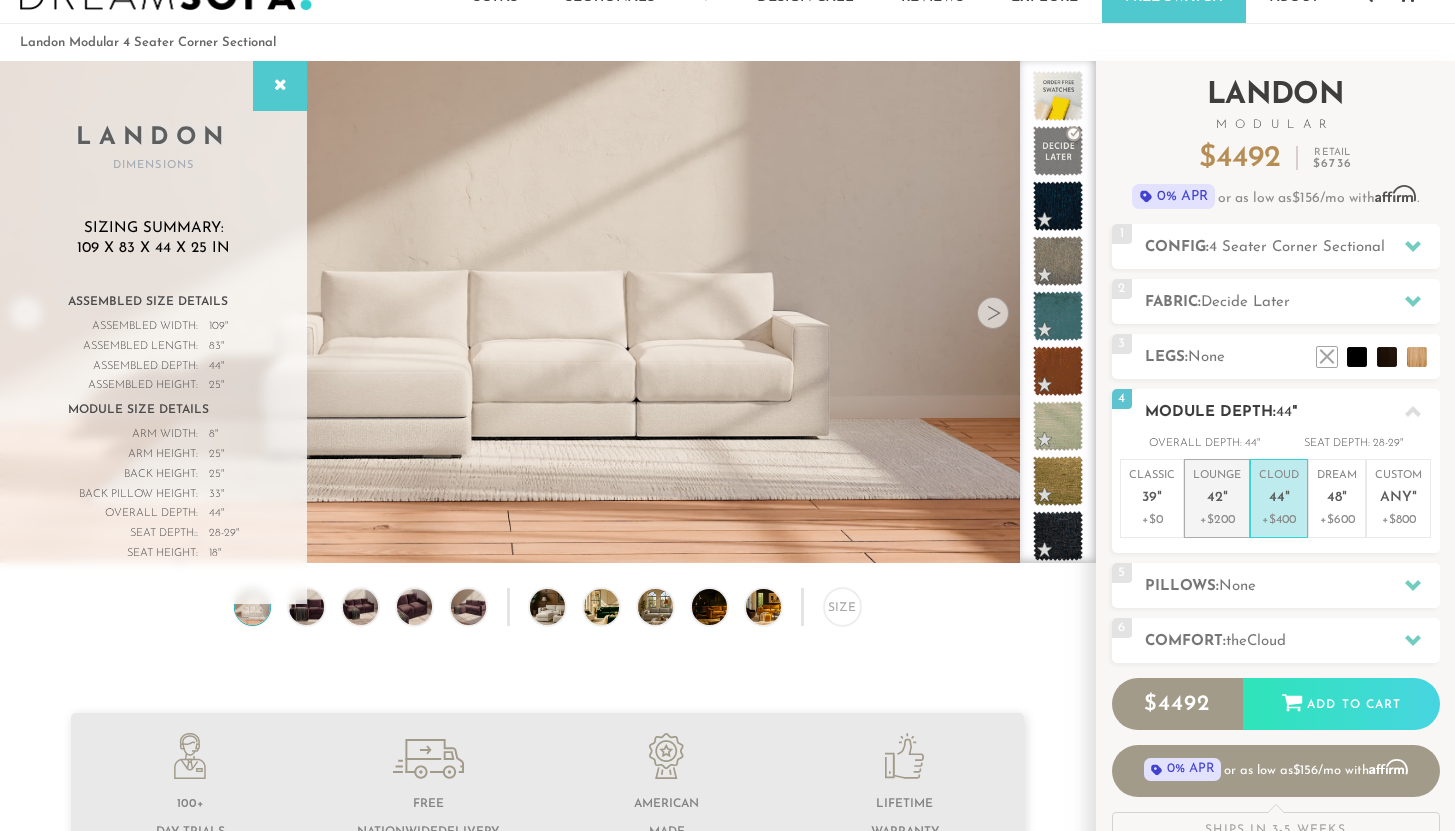 click on "Lounge 42 "" at bounding box center [1217, 489] 